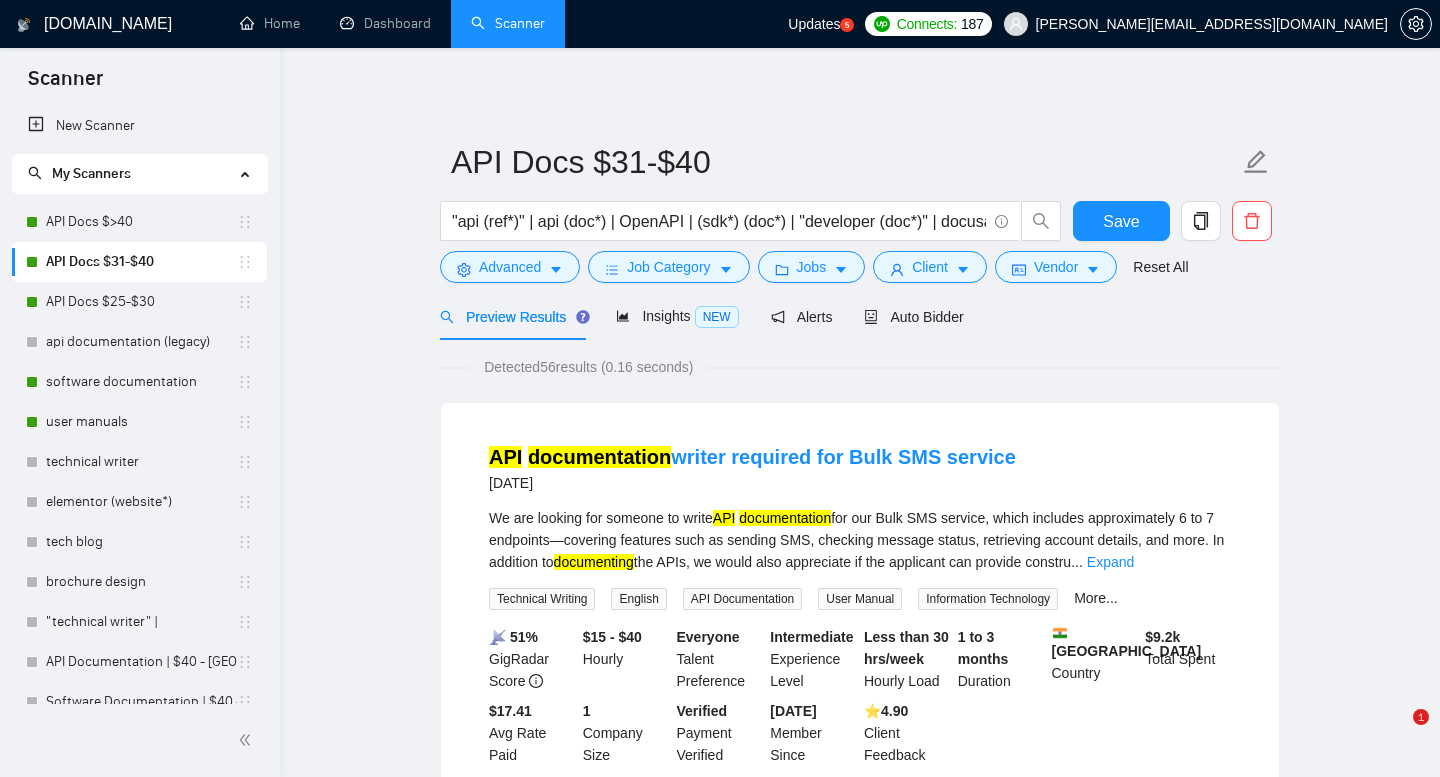 scroll, scrollTop: 0, scrollLeft: 0, axis: both 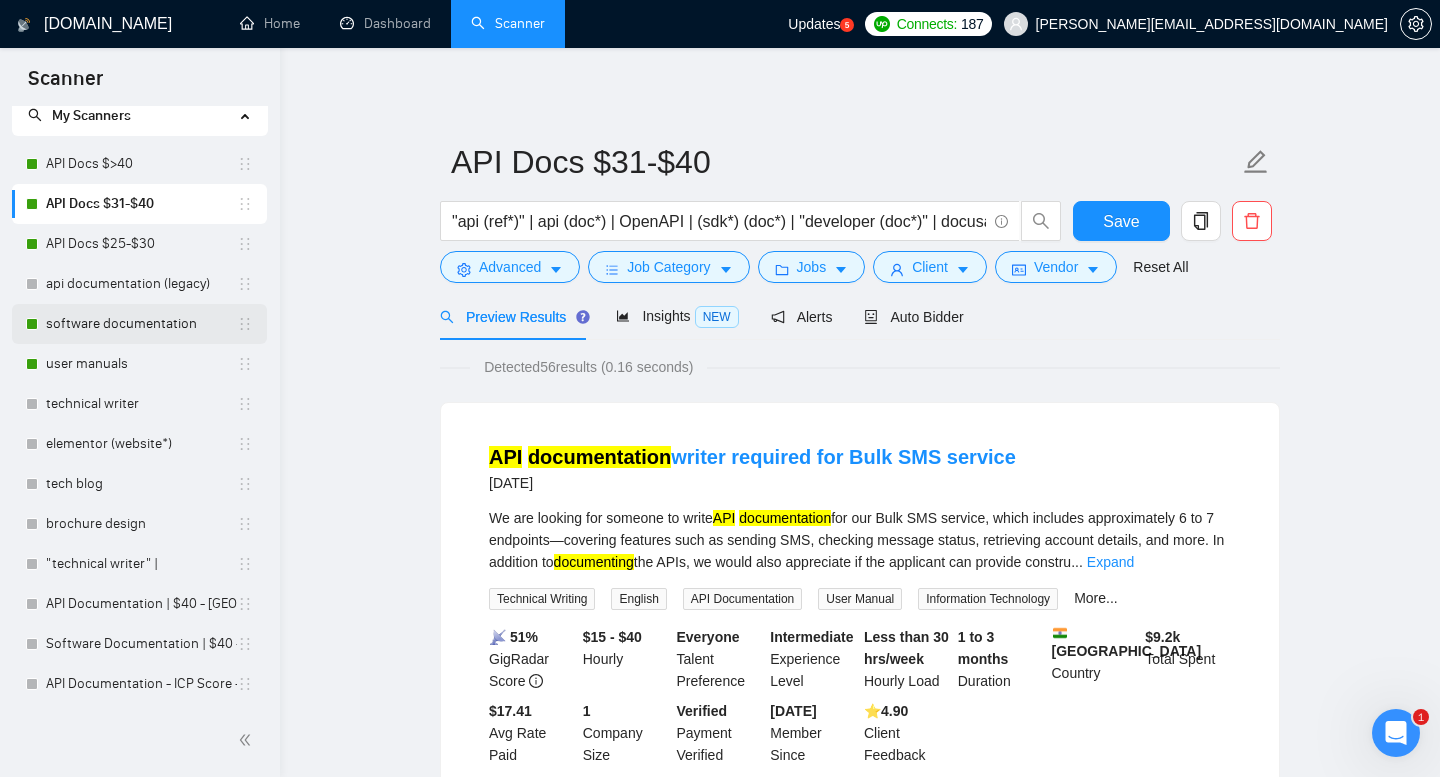click on "software documentation" at bounding box center (141, 324) 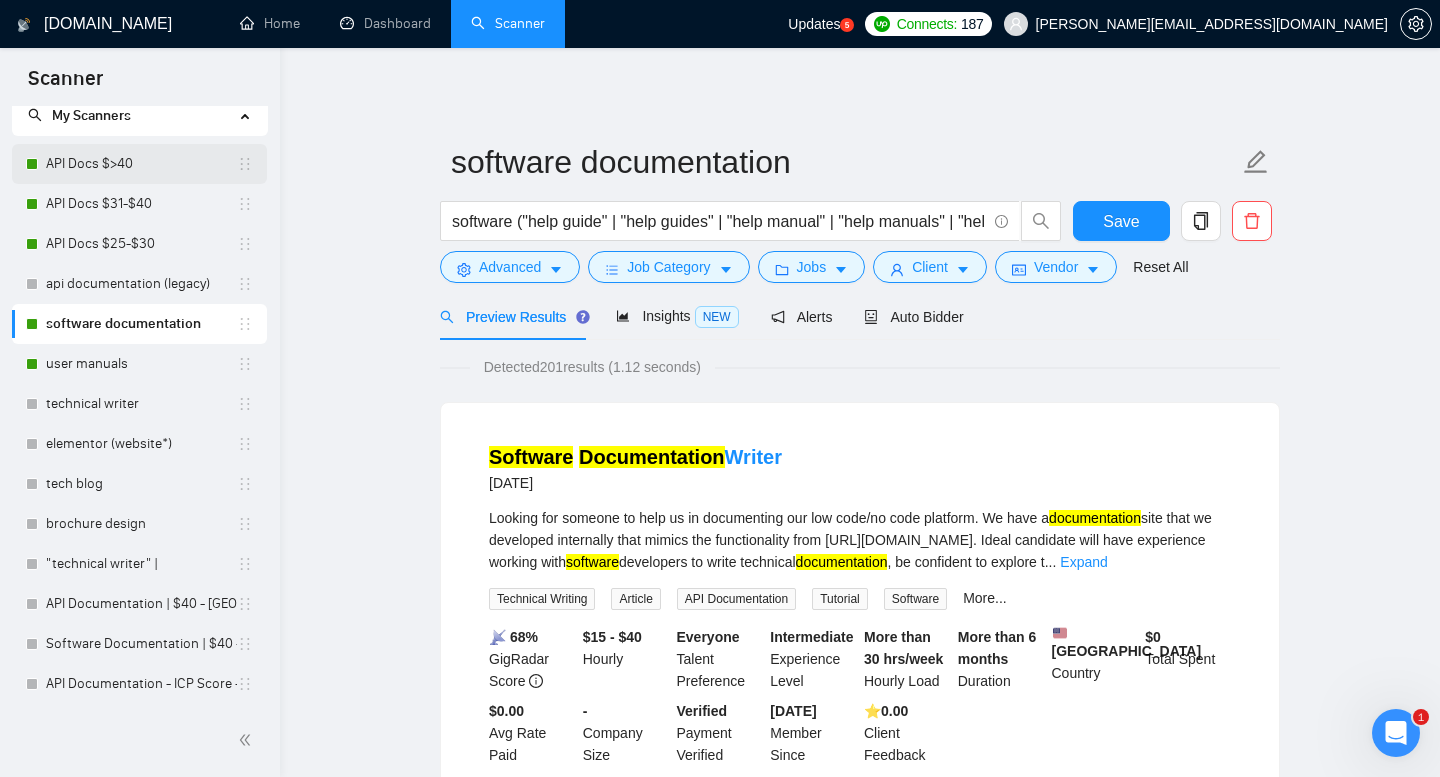scroll, scrollTop: 0, scrollLeft: 0, axis: both 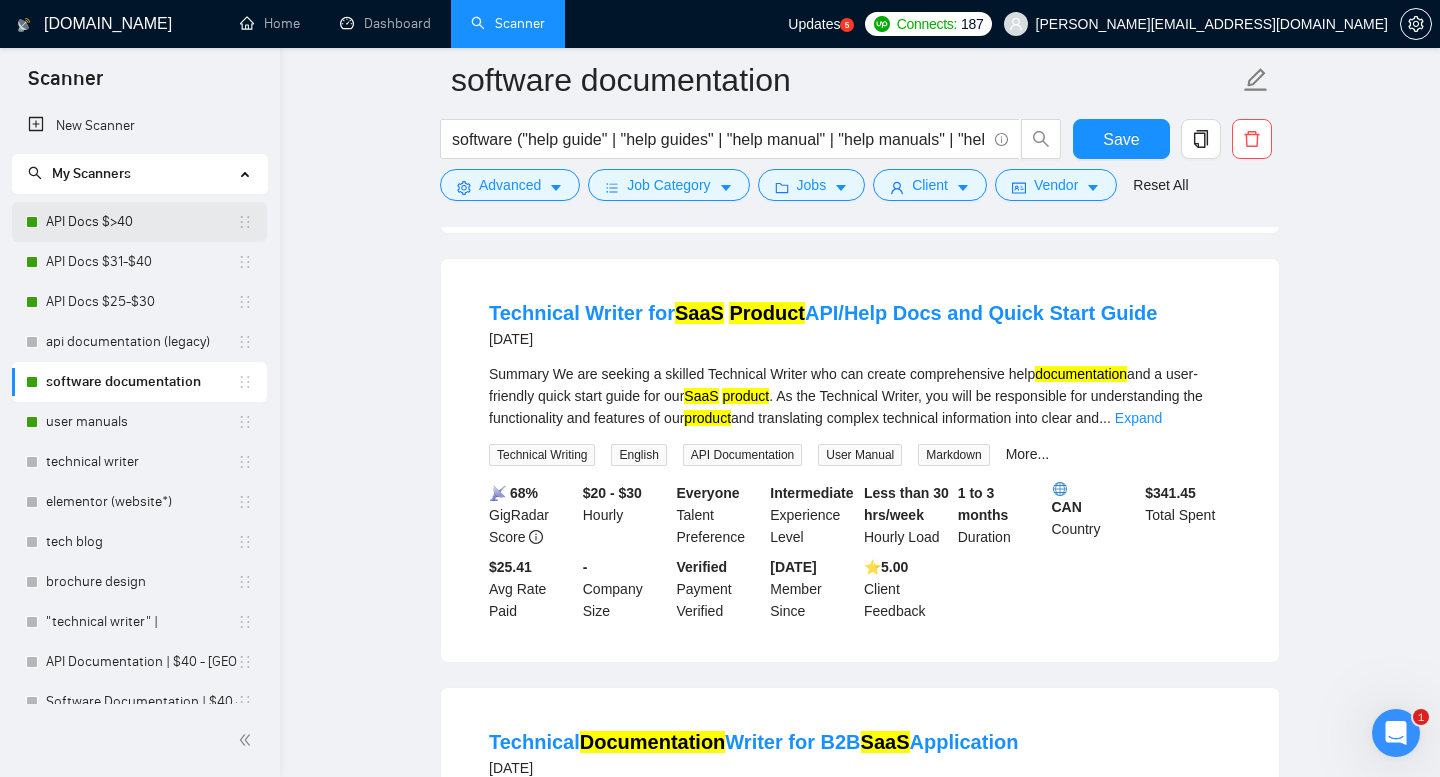 click on "API Docs $>40" at bounding box center [141, 222] 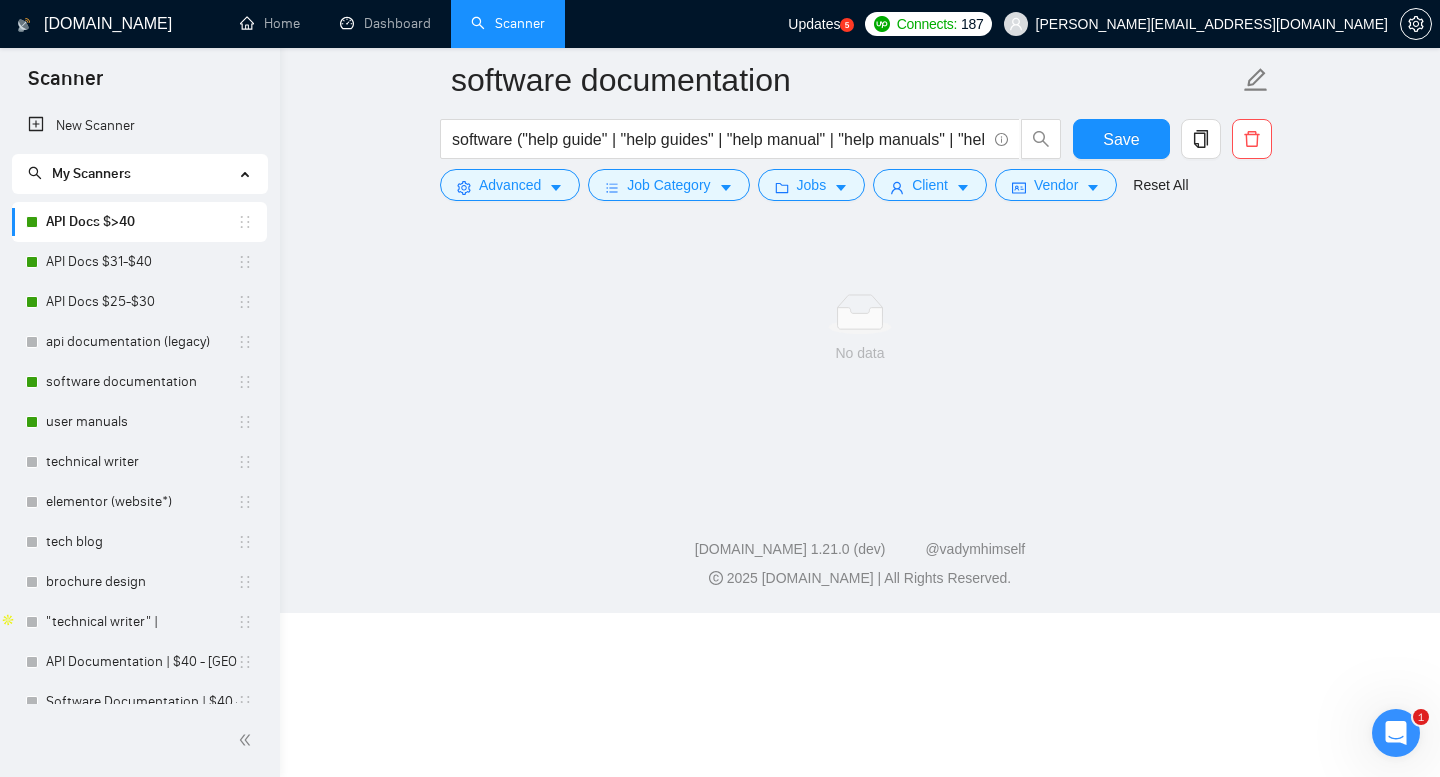 scroll, scrollTop: 0, scrollLeft: 0, axis: both 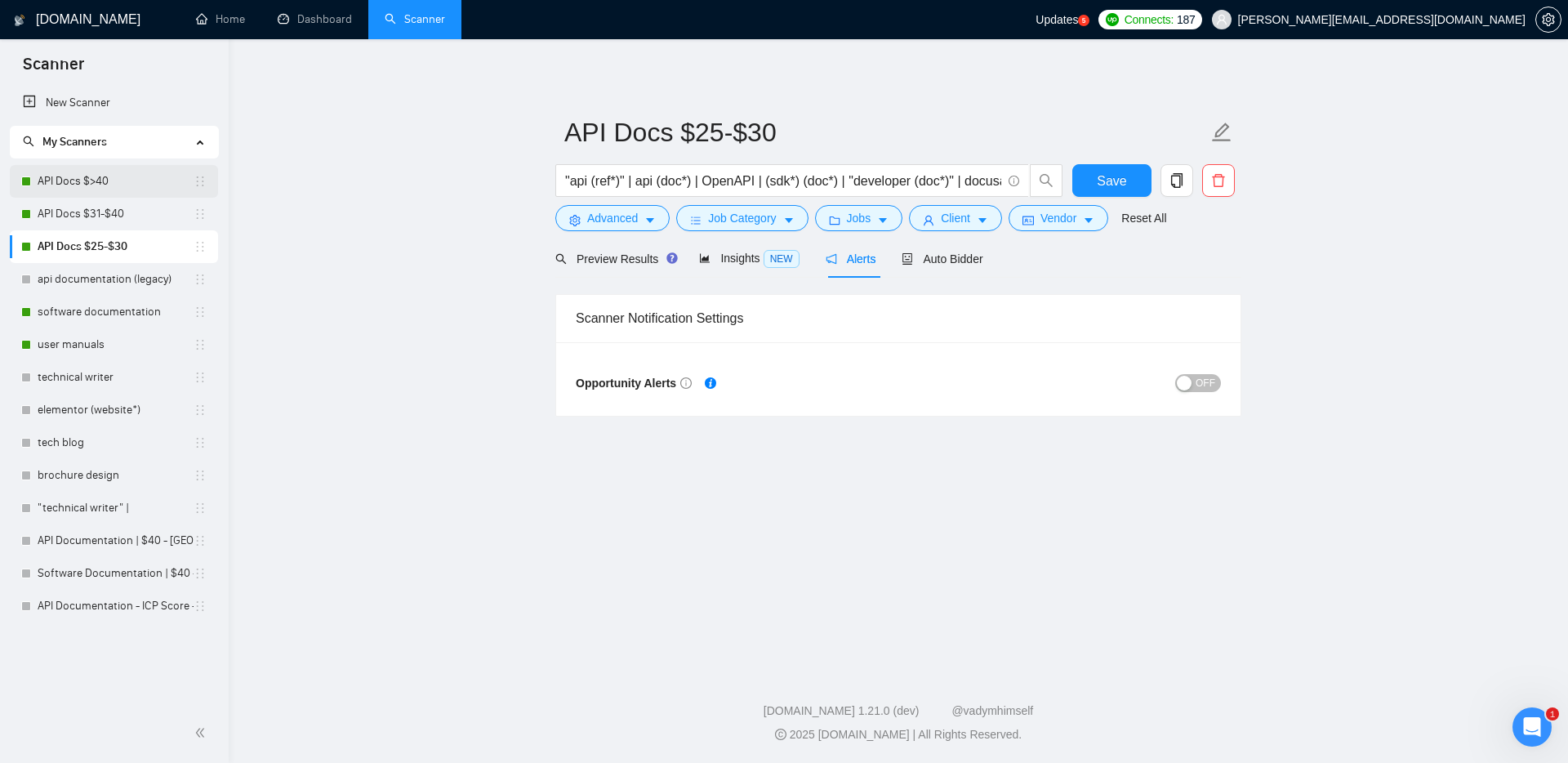 click on "API Docs $>40" at bounding box center [115, 181] 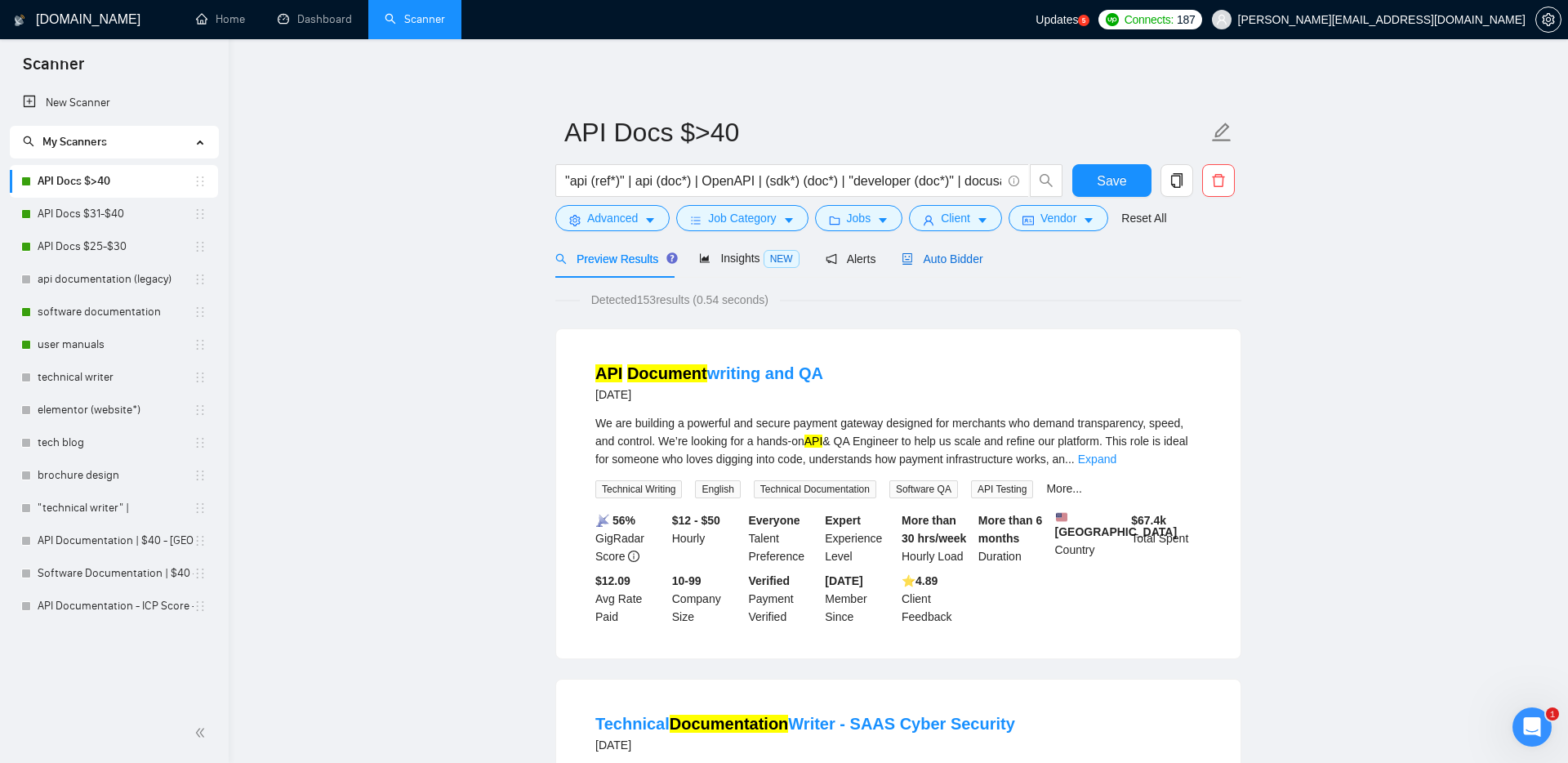 click on "Auto Bidder" at bounding box center (942, 259) 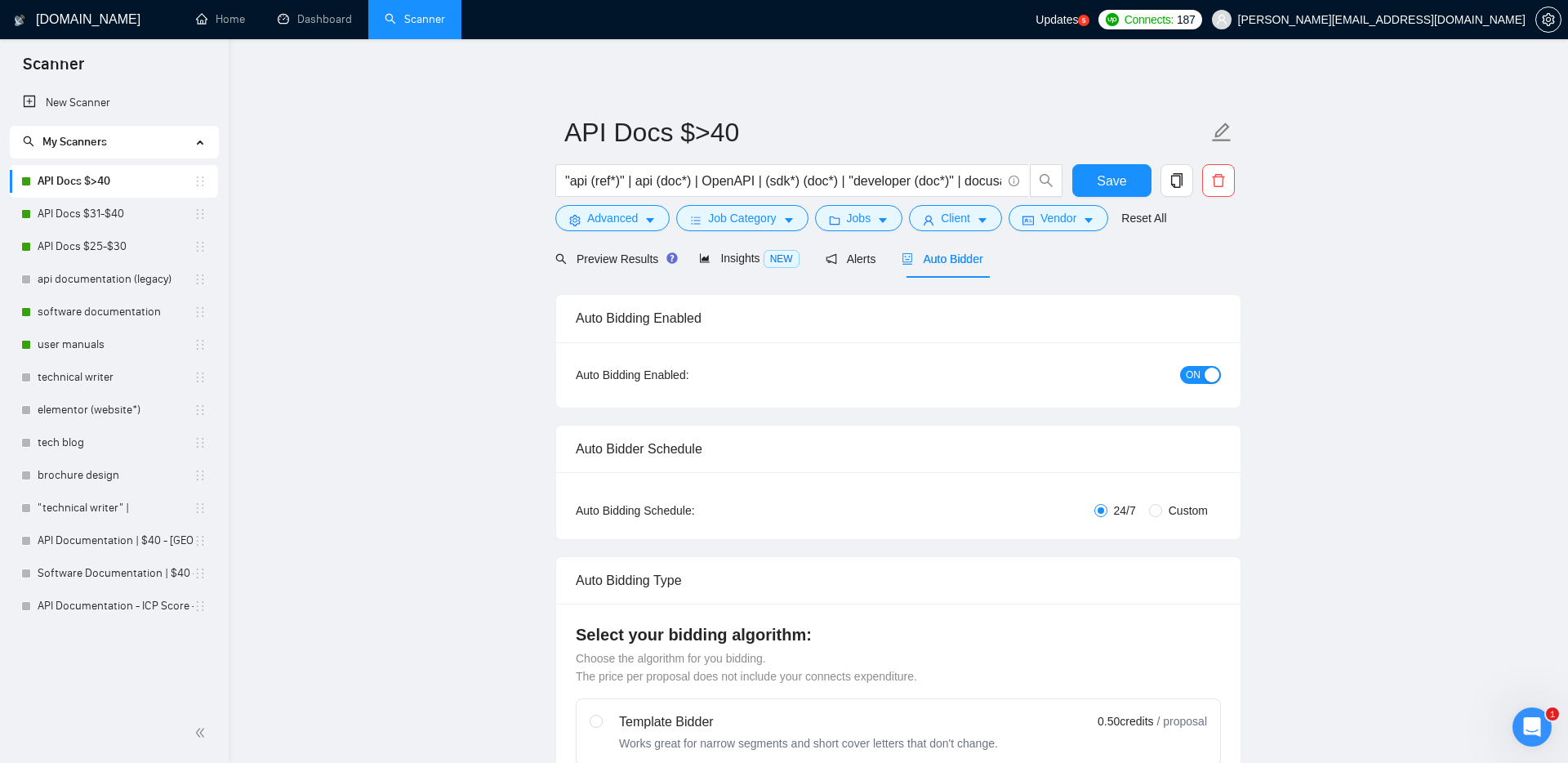 type 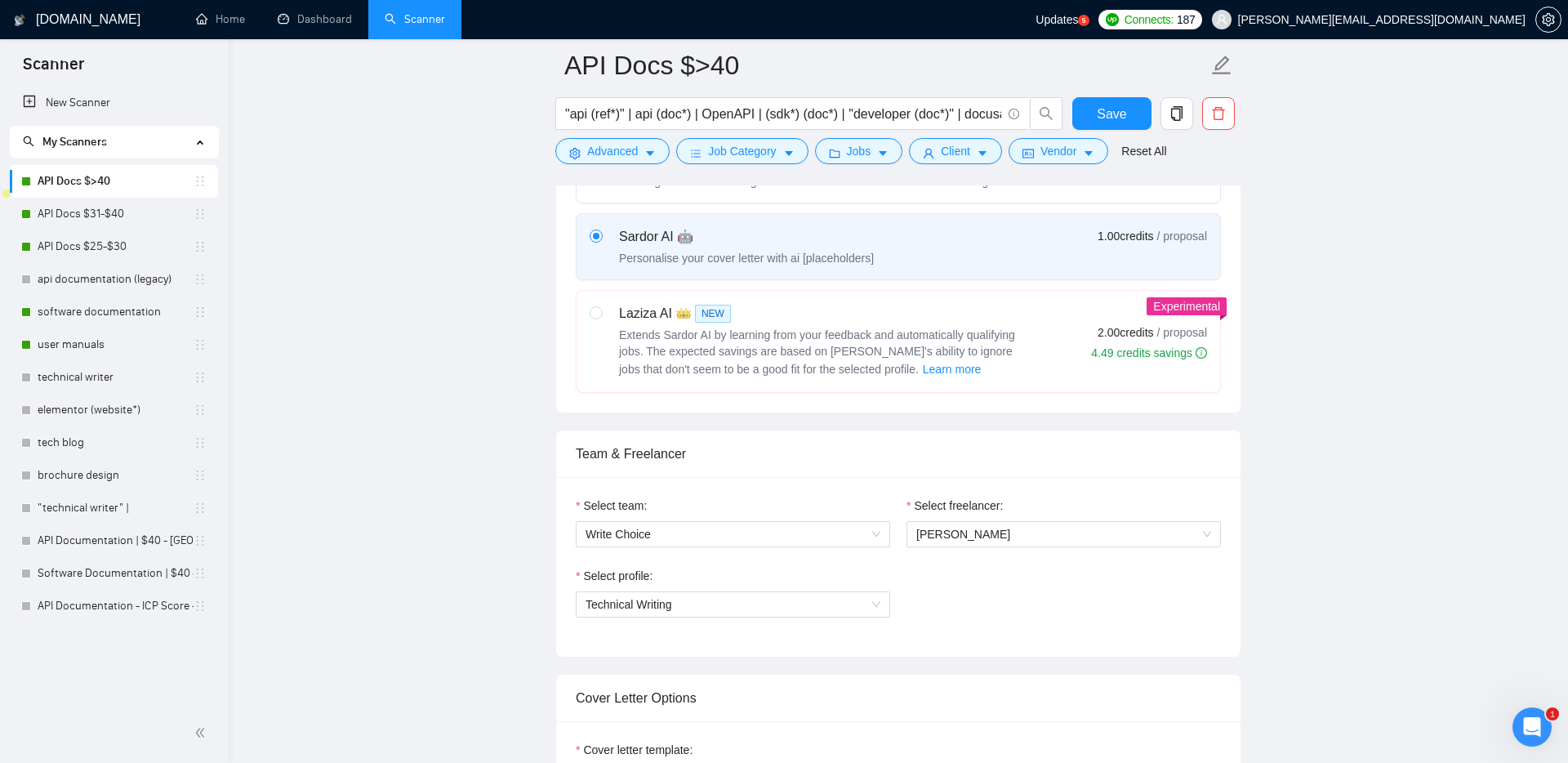 click on "Extends Sardor AI by learning from your feedback and automatically qualifying jobs. The expected savings are based on [PERSON_NAME]'s ability to ignore jobs that don't seem to be a good fit for the selected profile.   Learn more" at bounding box center (817, 352) 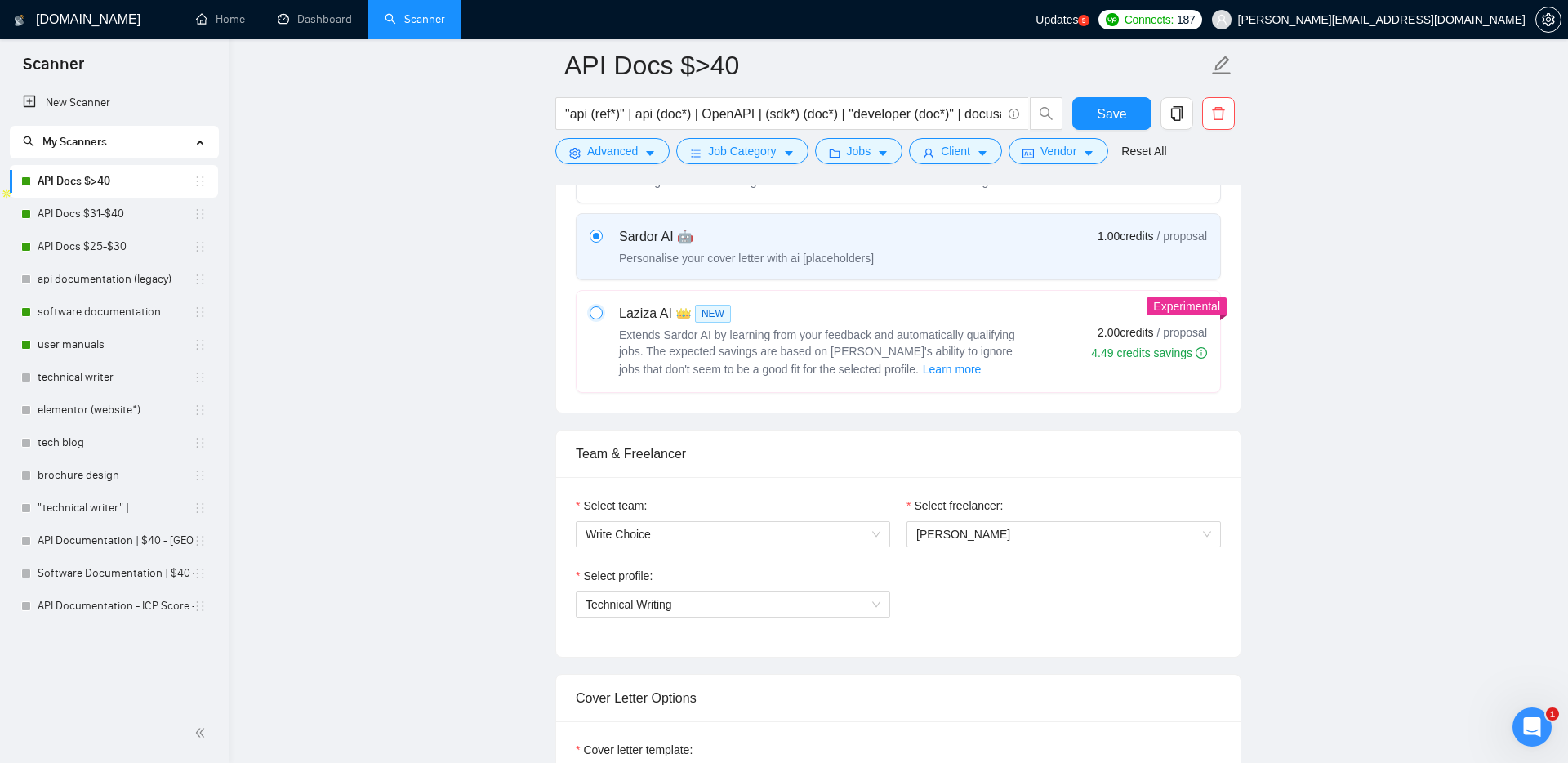 click at bounding box center (595, 312) 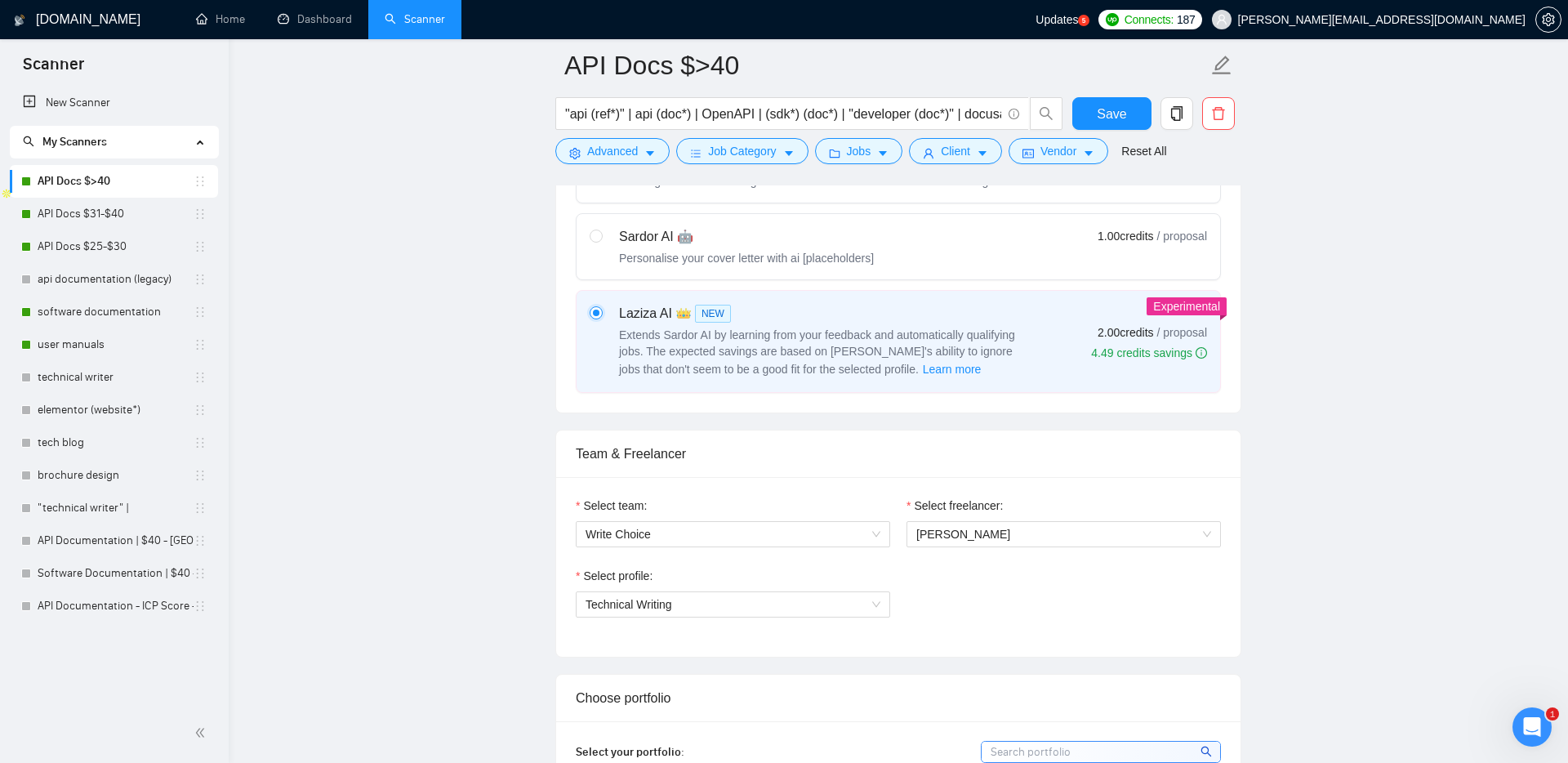 type 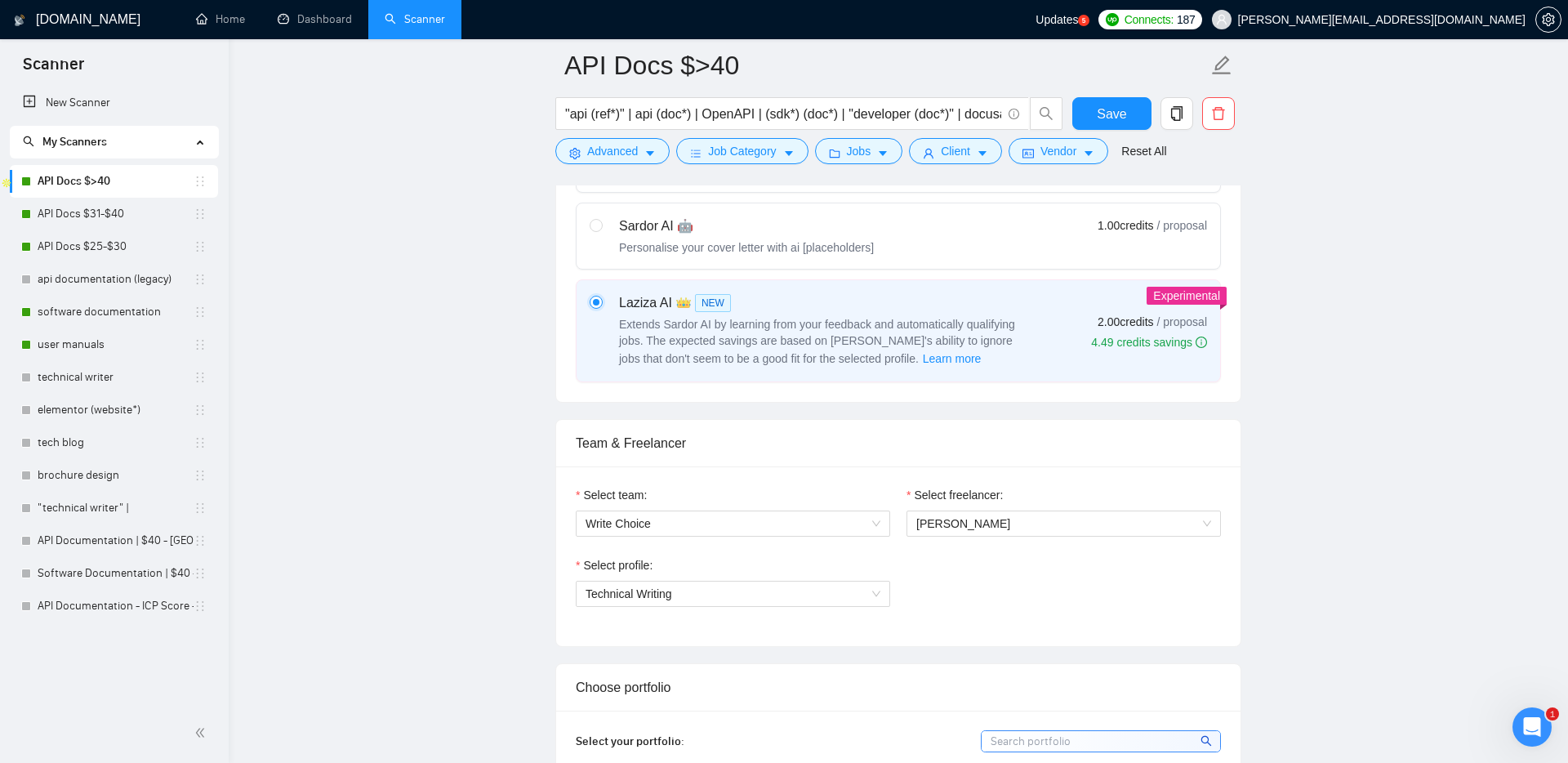 scroll, scrollTop: 309, scrollLeft: 0, axis: vertical 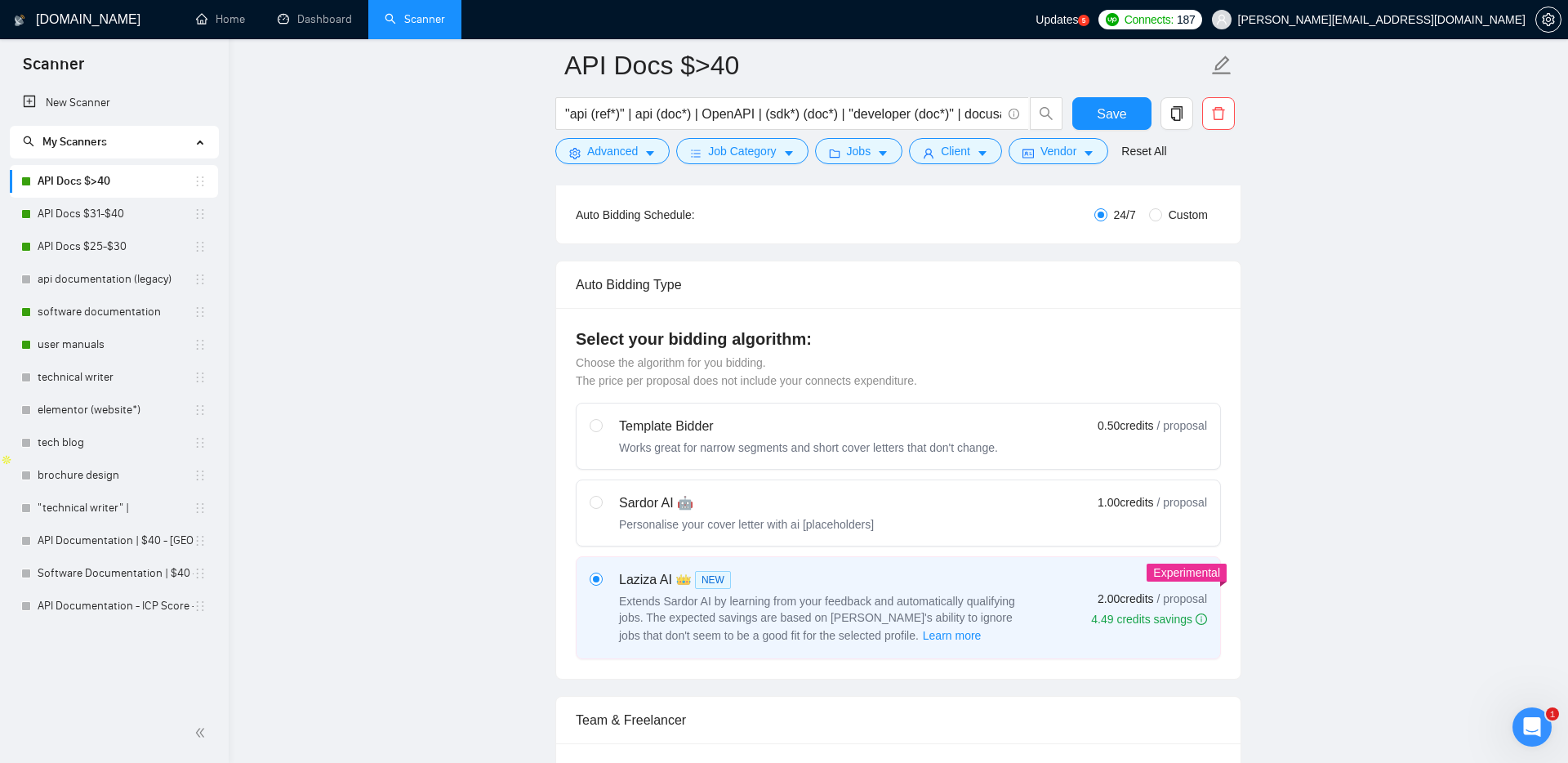 click on "Personalise your cover letter with ai [placeholders]" at bounding box center [746, 524] 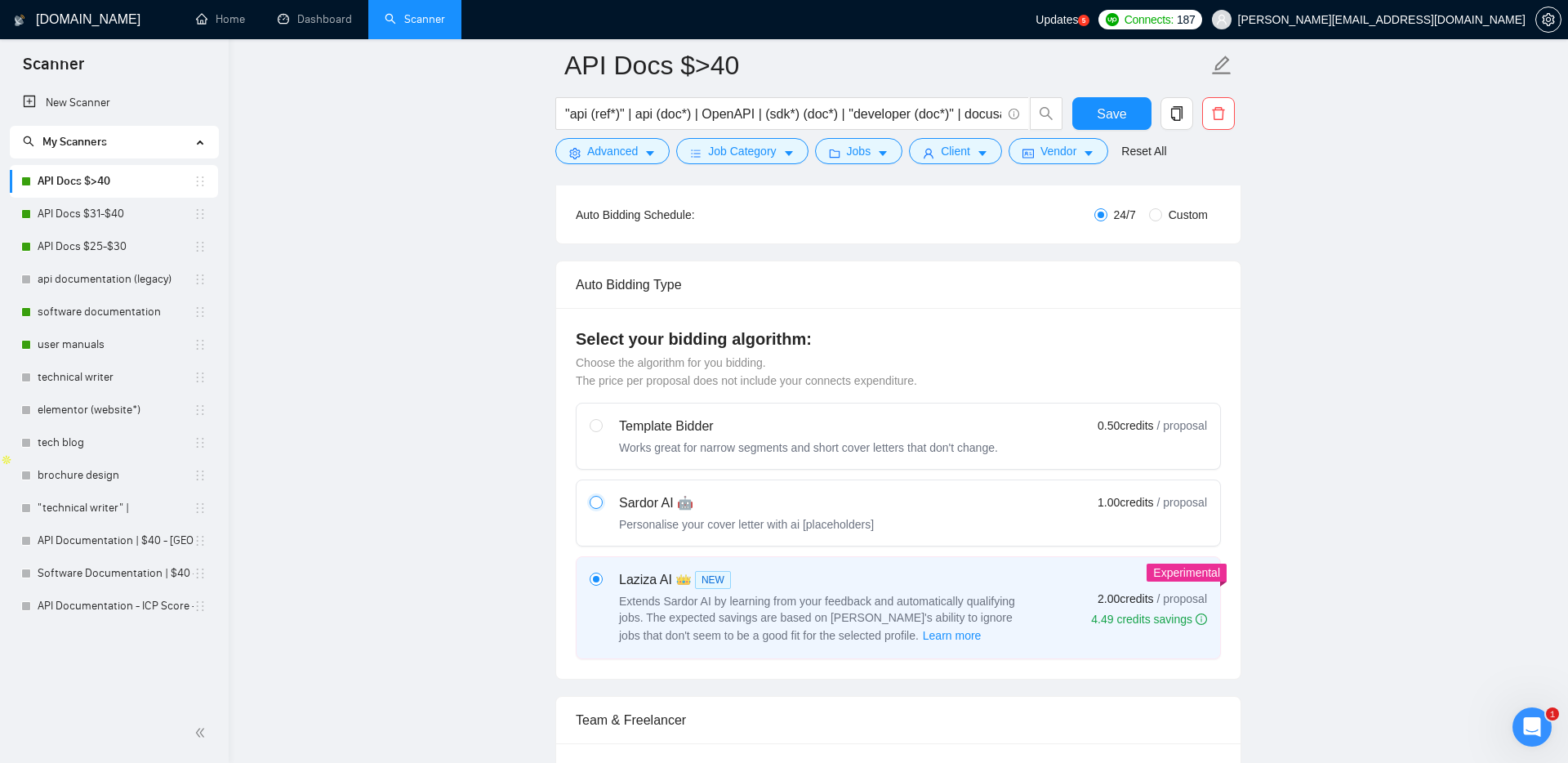 click at bounding box center (595, 502) 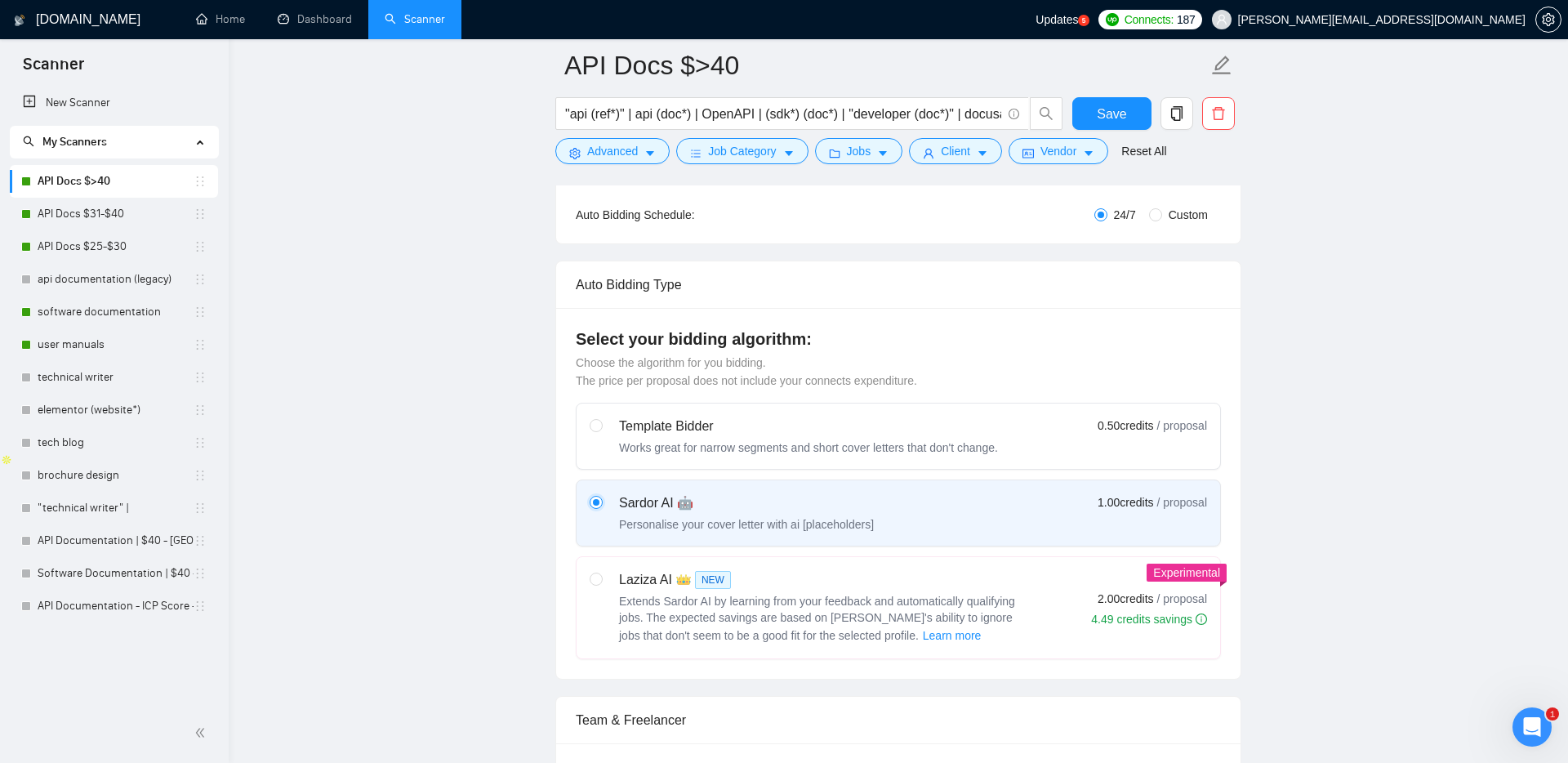 type 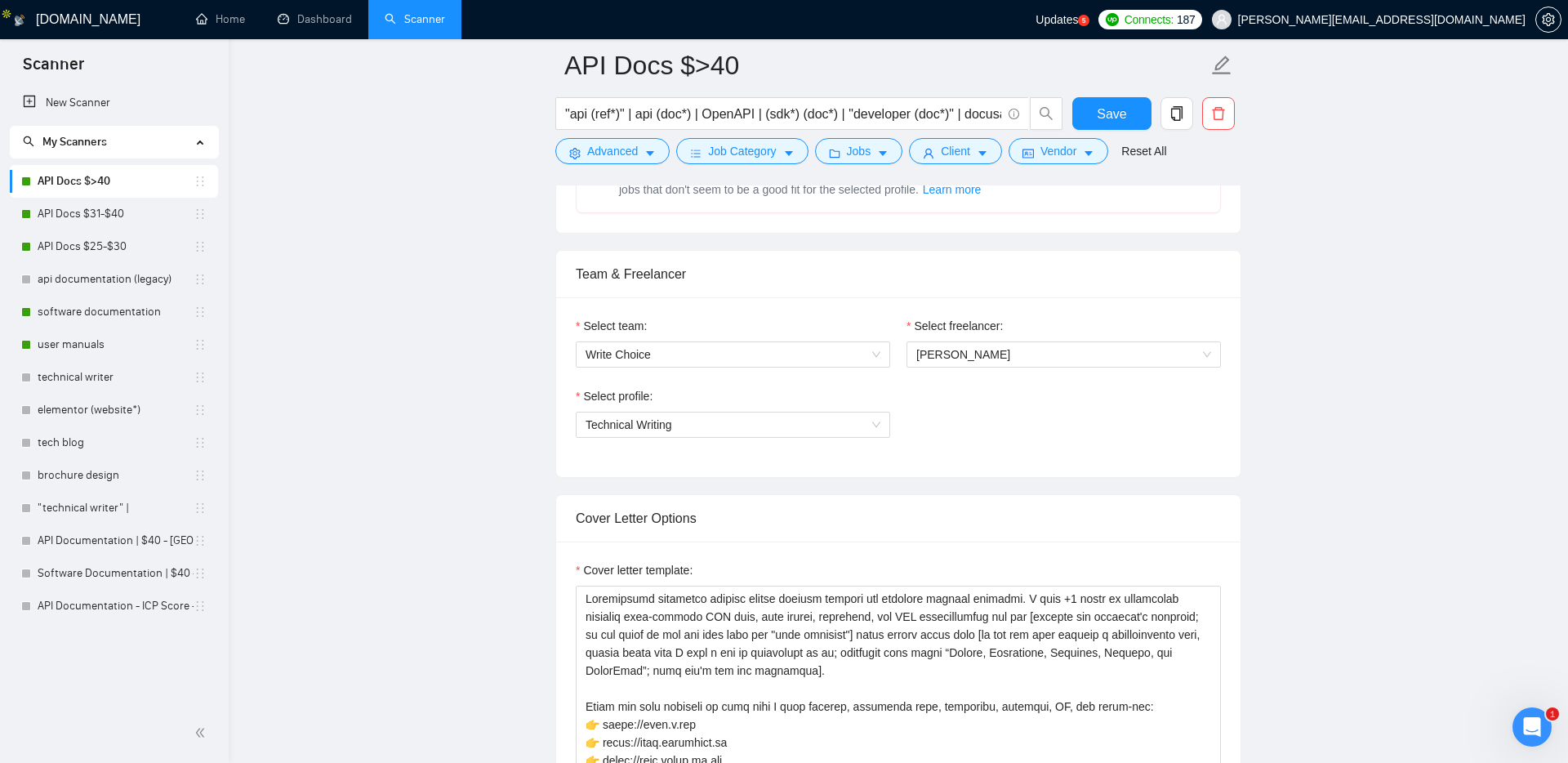scroll, scrollTop: 1129, scrollLeft: 0, axis: vertical 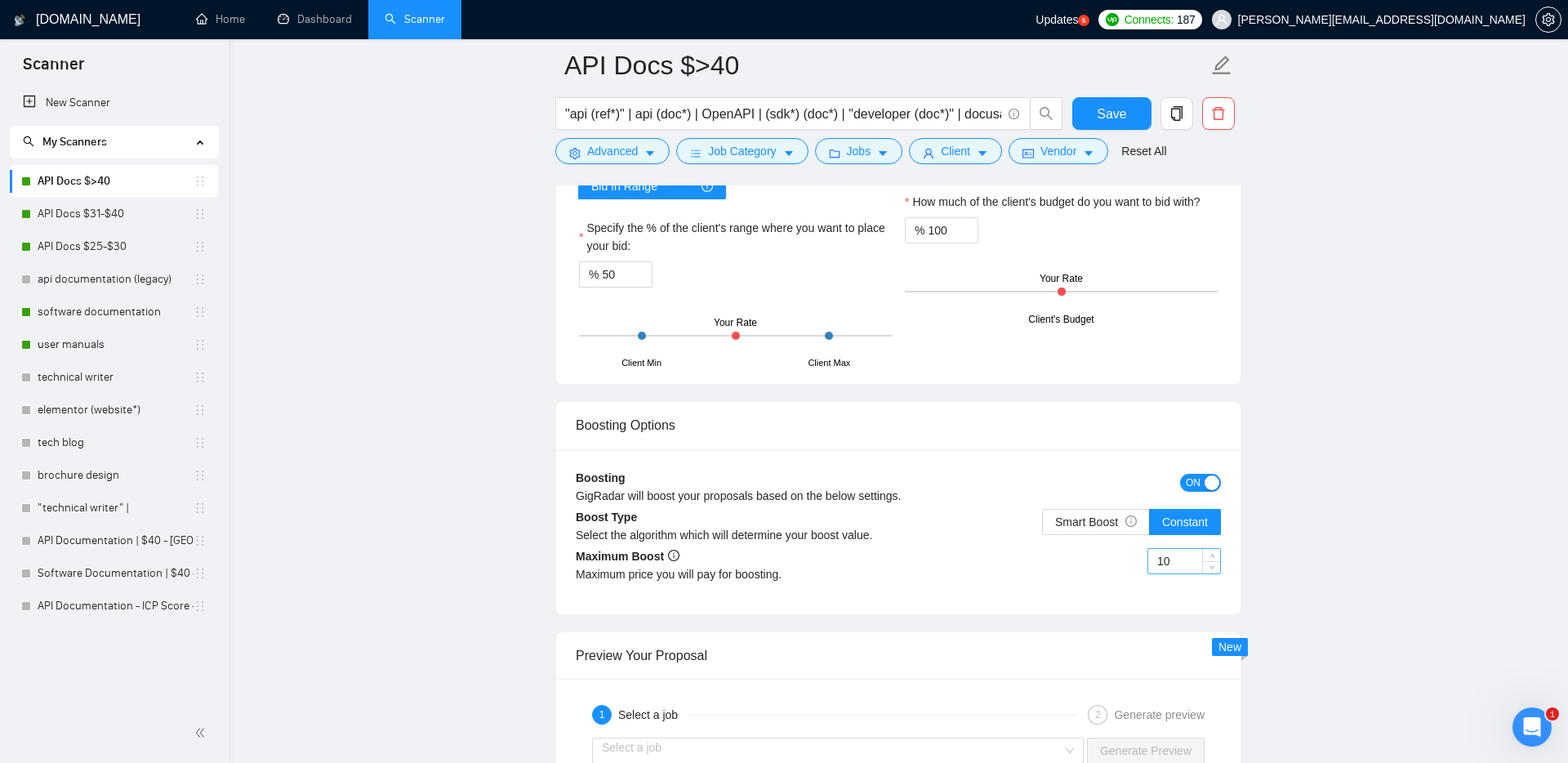 click on "10" at bounding box center (1184, 561) 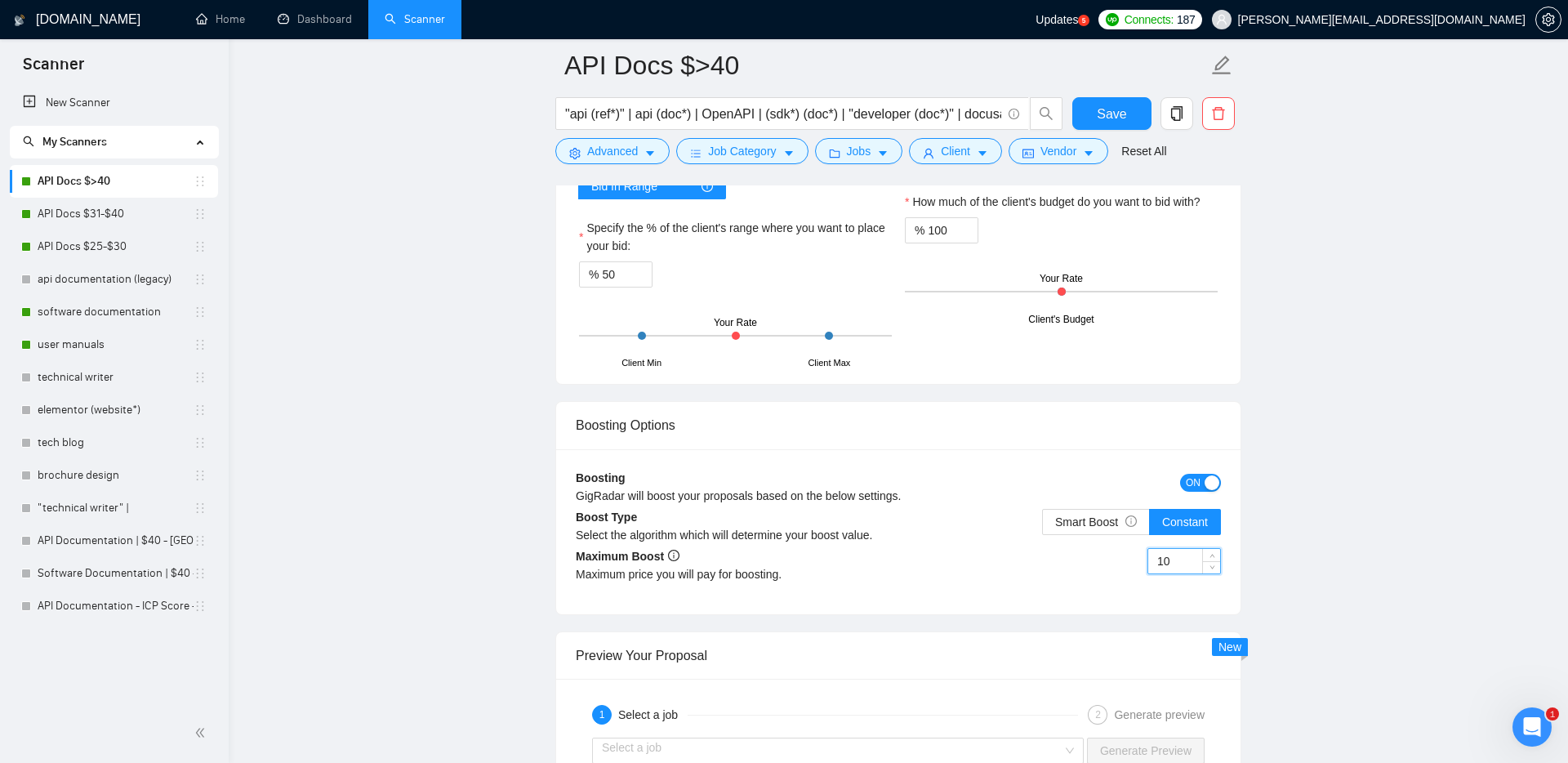click on "10" at bounding box center (1184, 561) 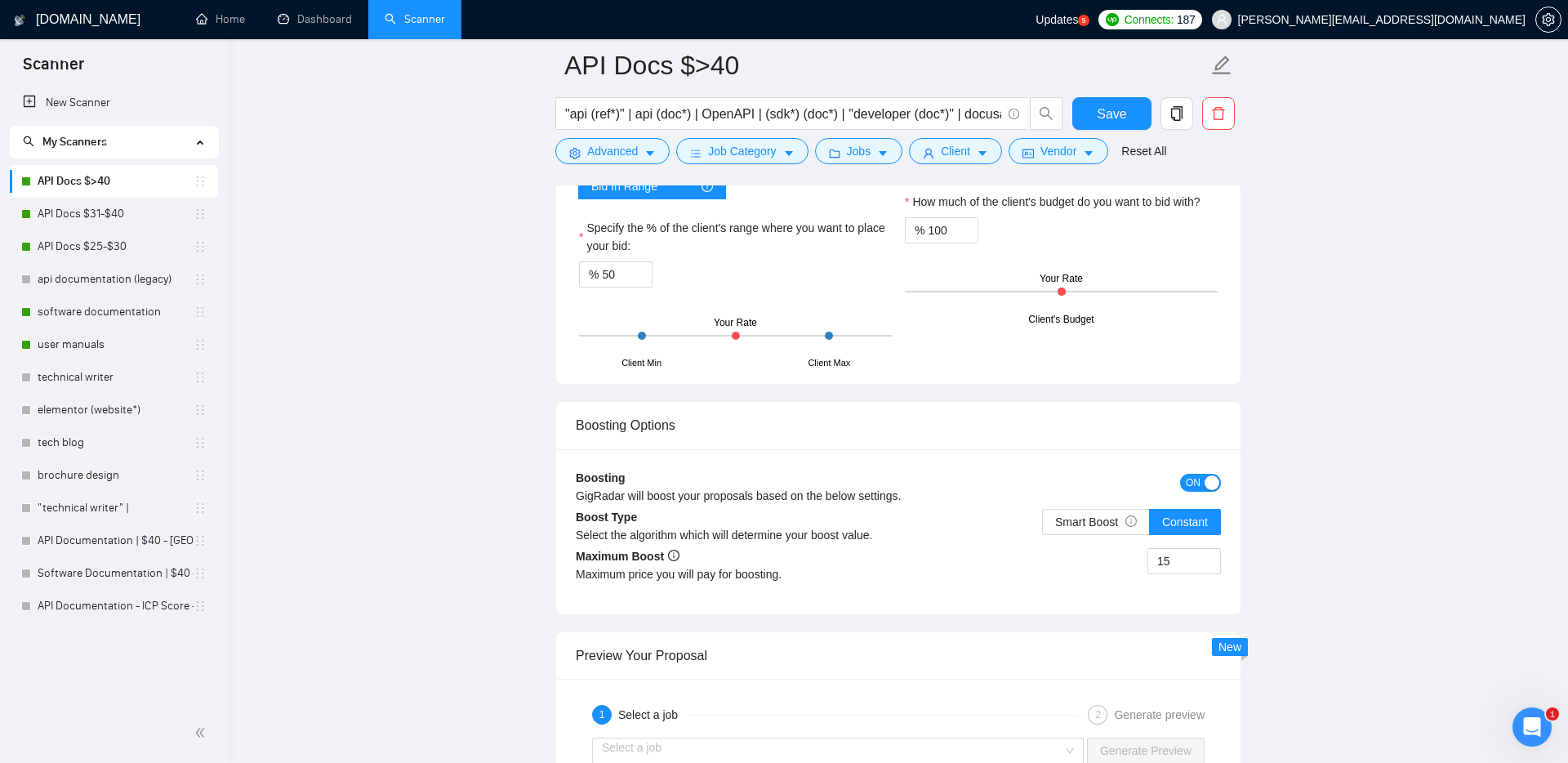 click on "API Docs $>40 "api (ref*)" | api (doc*) | OpenAPI | (sdk*) (doc*) | "developer (doc*)" | docusaurus | mintlify | gitbook | Save Advanced   Job Category   Jobs   Client   Vendor   Reset All Preview Results Insights NEW Alerts Auto Bidder Auto Bidding Enabled Auto Bidding Enabled: ON Auto Bidder Schedule Auto Bidding Type: Automated (recommended) Semi-automated Auto Bidding Schedule: 24/7 Custom Custom Auto Bidder Schedule Repeat every week on Monday Tuesday Wednesday Thursday Friday Saturday Sunday Active Hours ( America/Sao_Paulo ): From: To: ( 24  hours) America/Sao_Paulo Auto Bidding Type Select your bidding algorithm: Choose the algorithm for you bidding. The price per proposal does not include your connects expenditure. Template Bidder Works great for narrow segments and short cover letters that don't change. 0.50  credits / proposal Sardor AI 🤖 Personalise your cover letter with ai [placeholders] 1.00  credits / proposal Experimental Laziza AI  👑   NEW   Learn more 2.00  credits / proposal     % 50" at bounding box center [898, 26] 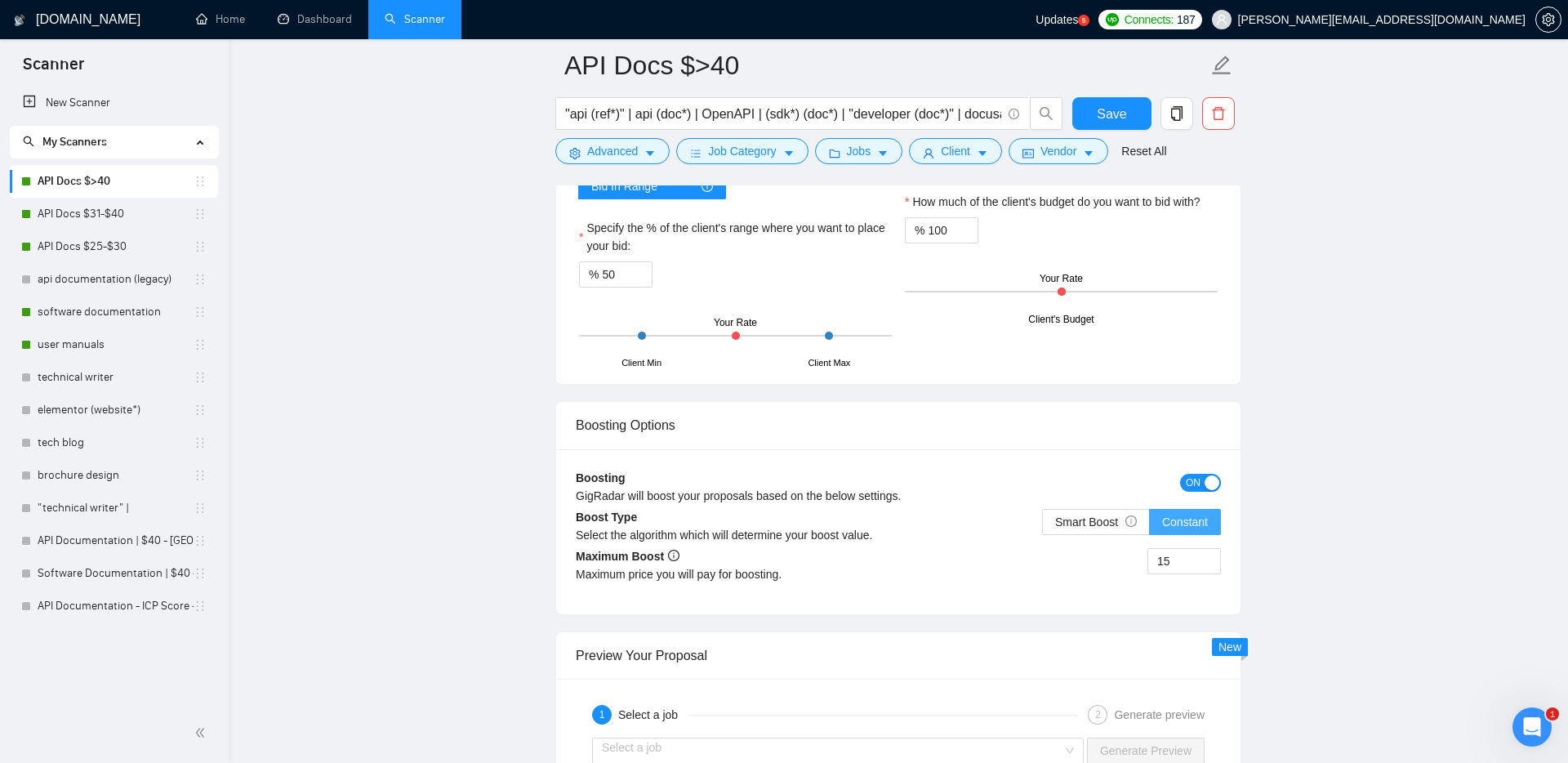 click on "Constant" at bounding box center (1185, 522) 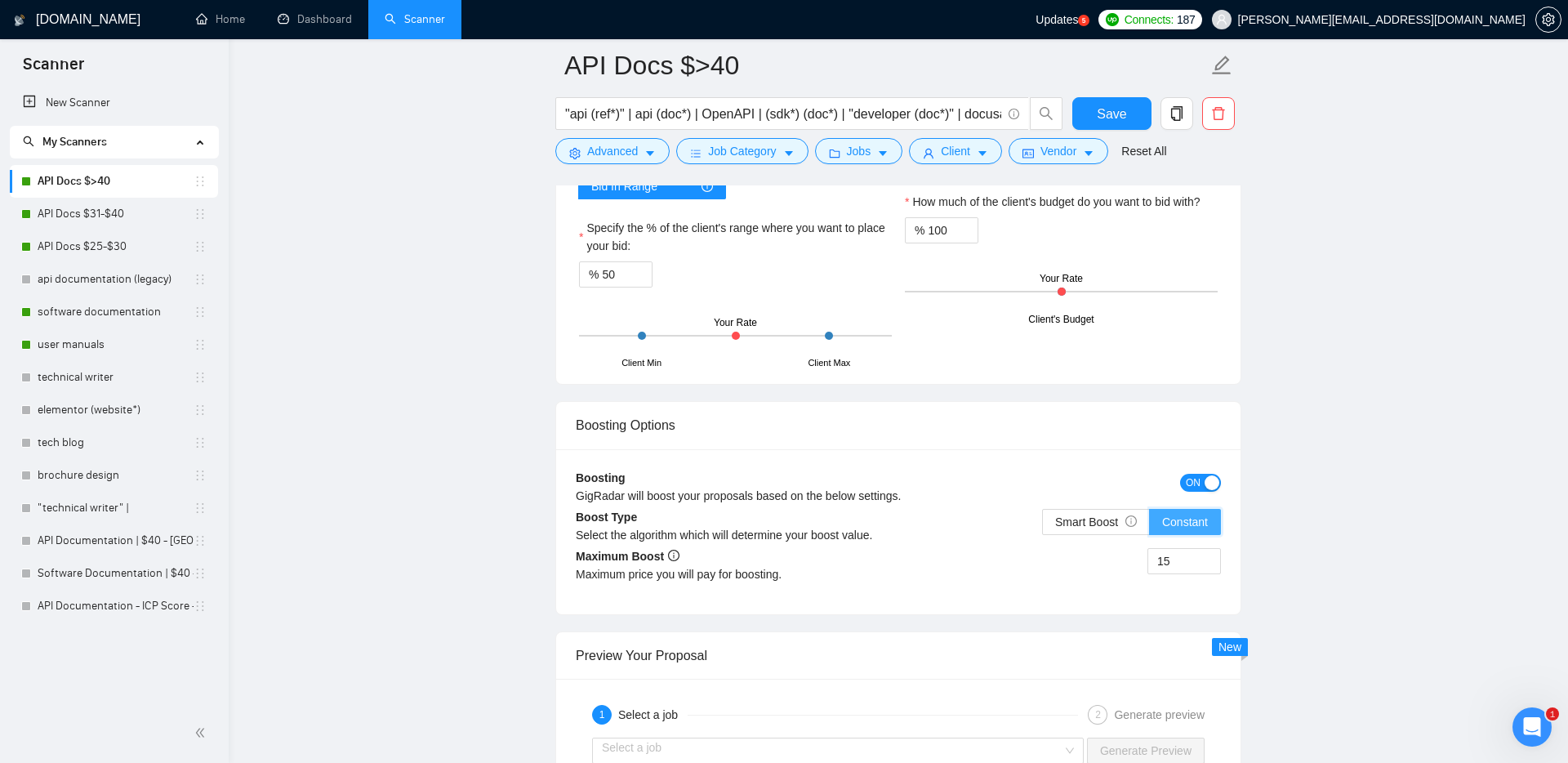 click on "Constant" at bounding box center (1150, 526) 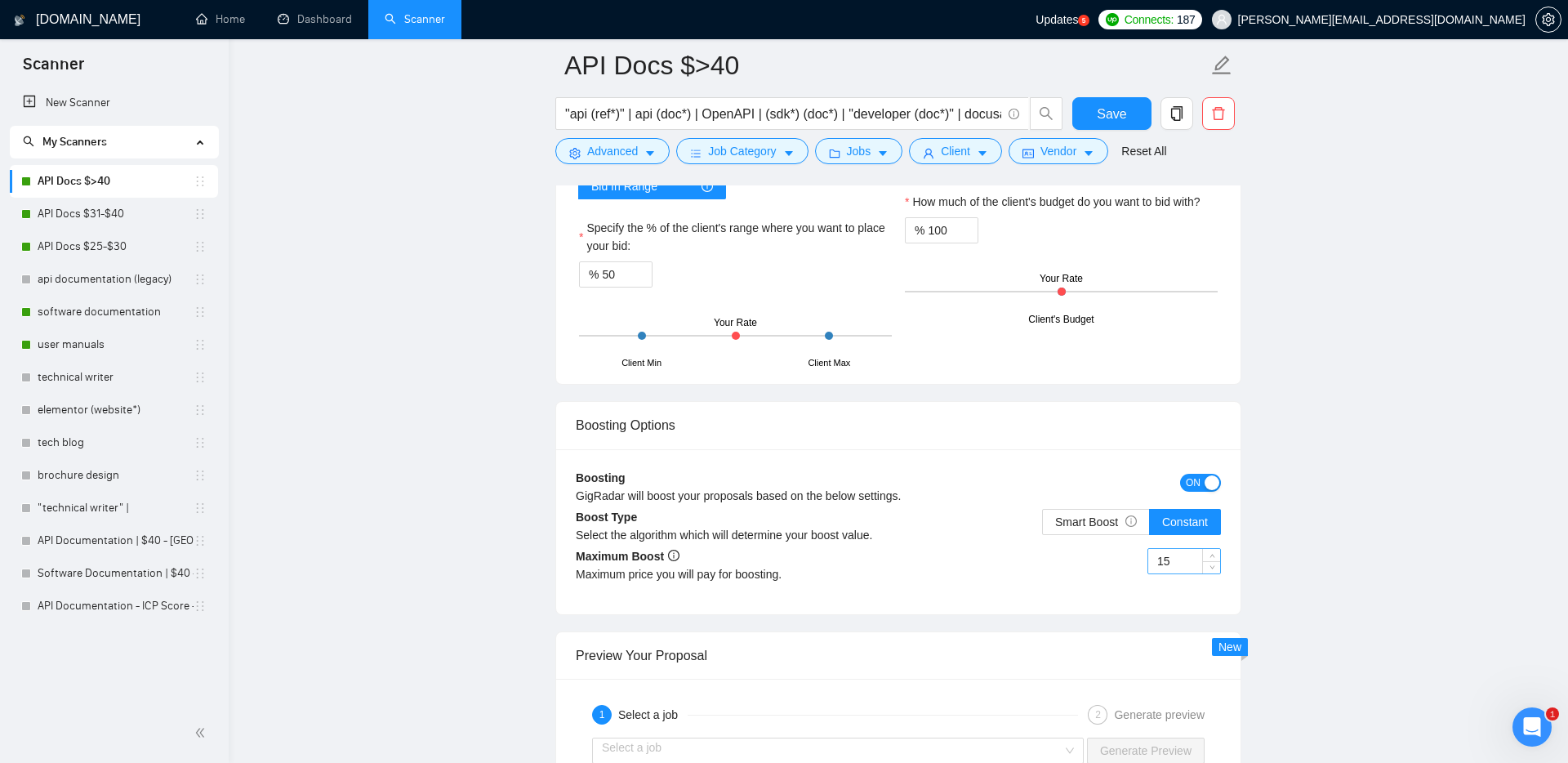 click on "15" at bounding box center [1184, 561] 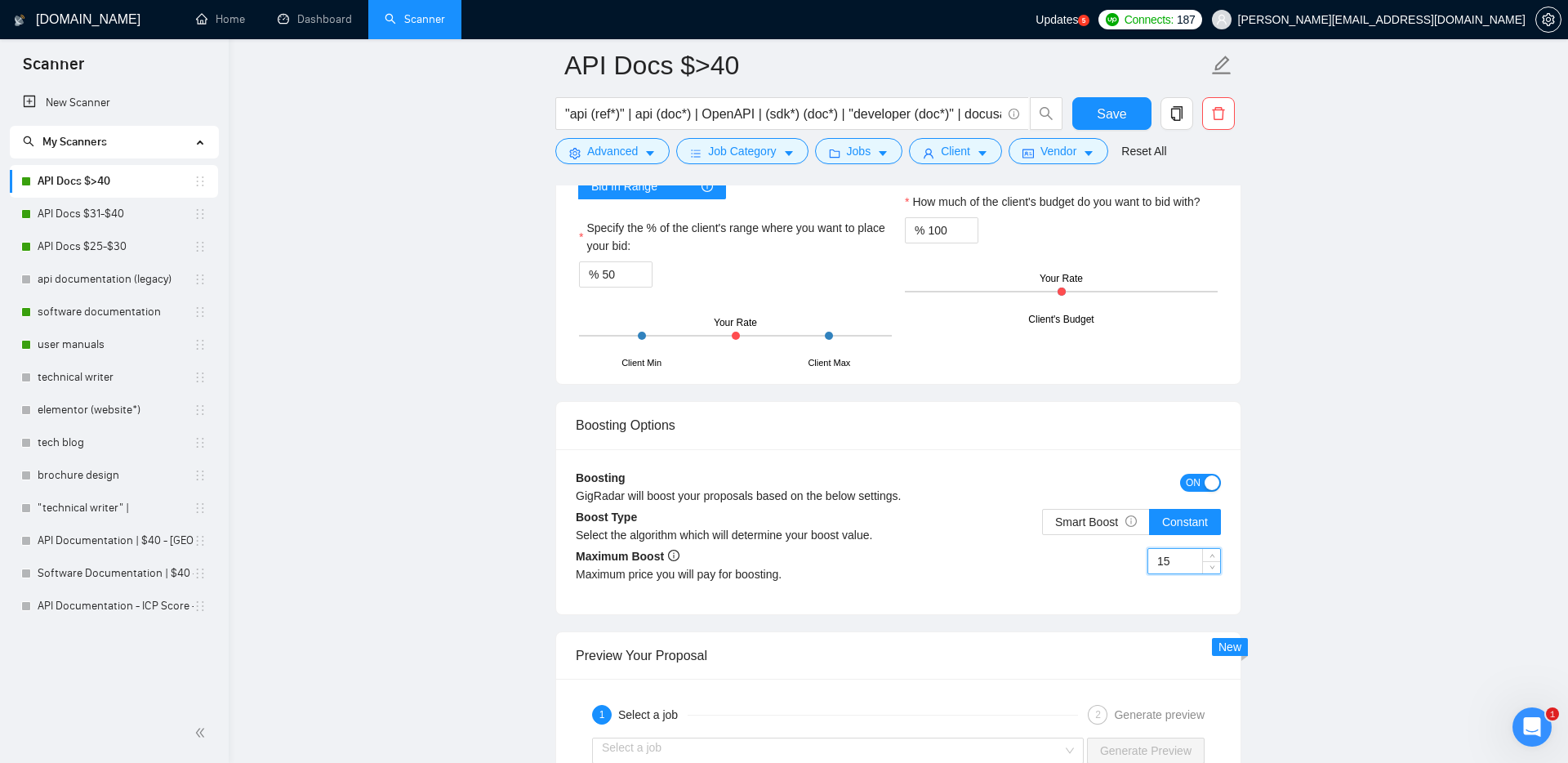 click on "15" at bounding box center (1184, 561) 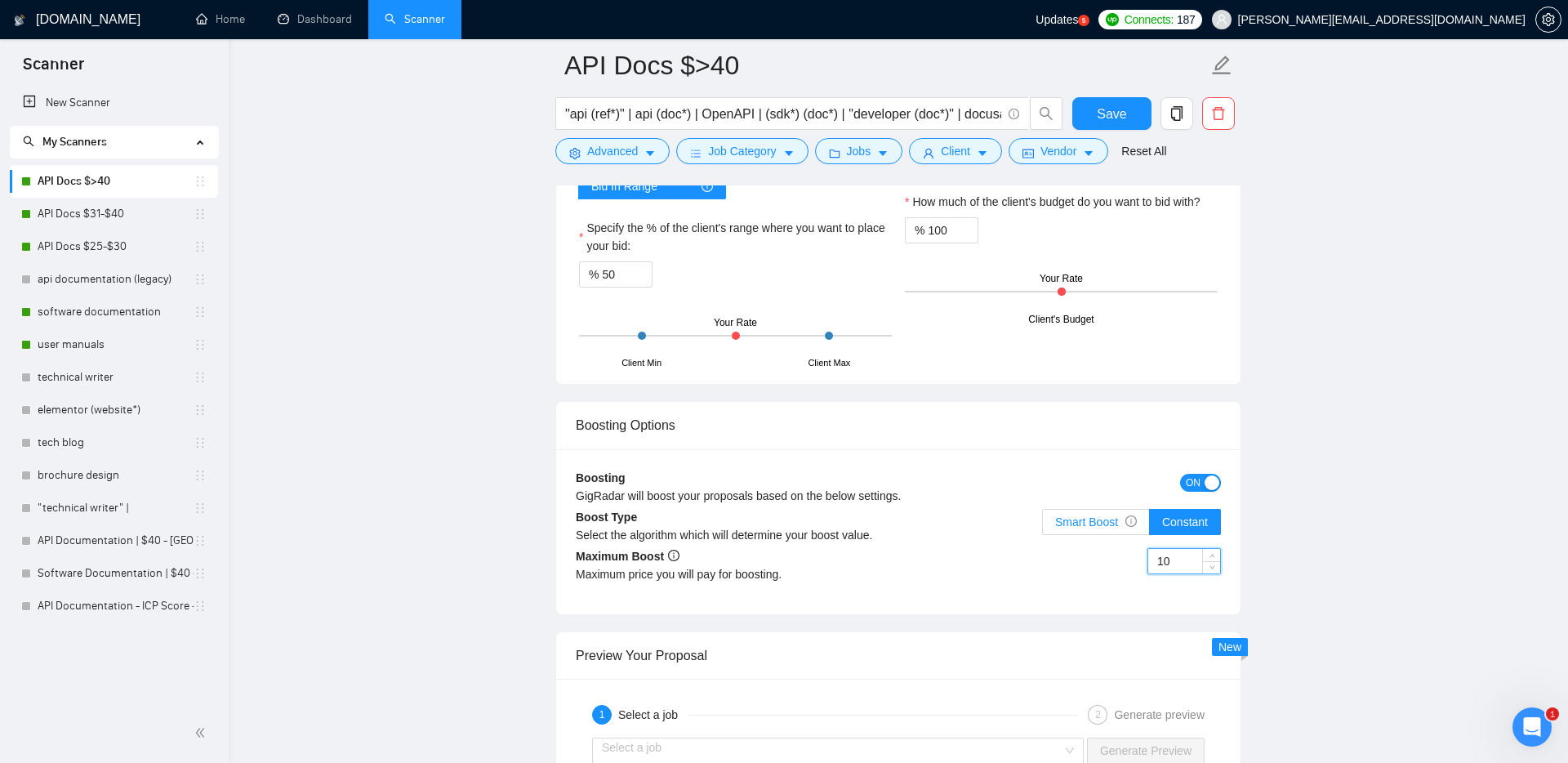 click on "Smart Boost" at bounding box center [1096, 522] 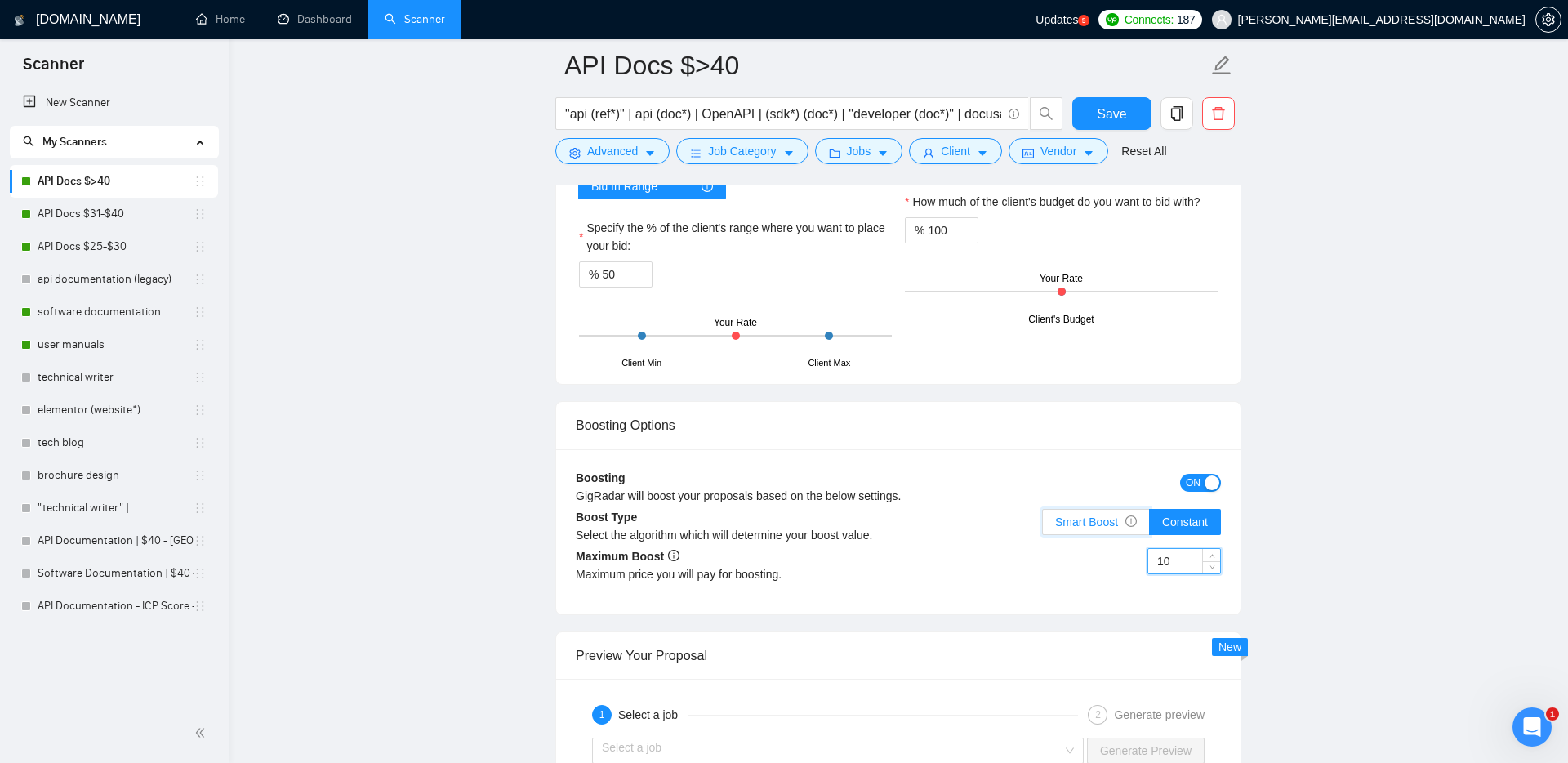 click on "Smart Boost" at bounding box center [1043, 526] 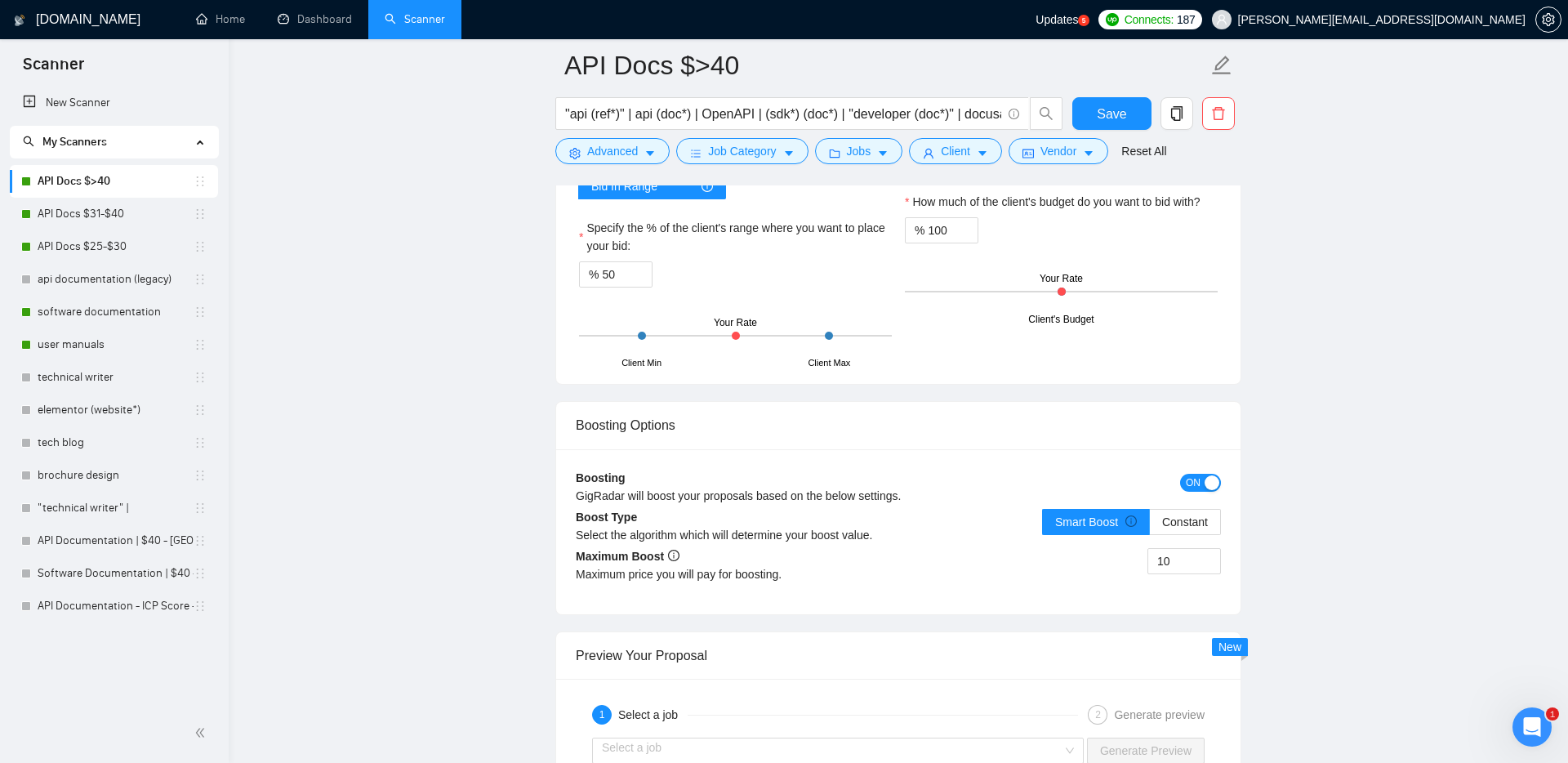 click on "Client Budget % Constant  How much of the client's budget do you want to bid with? % 100 Client's Budget Your Rate" at bounding box center [1061, 234] 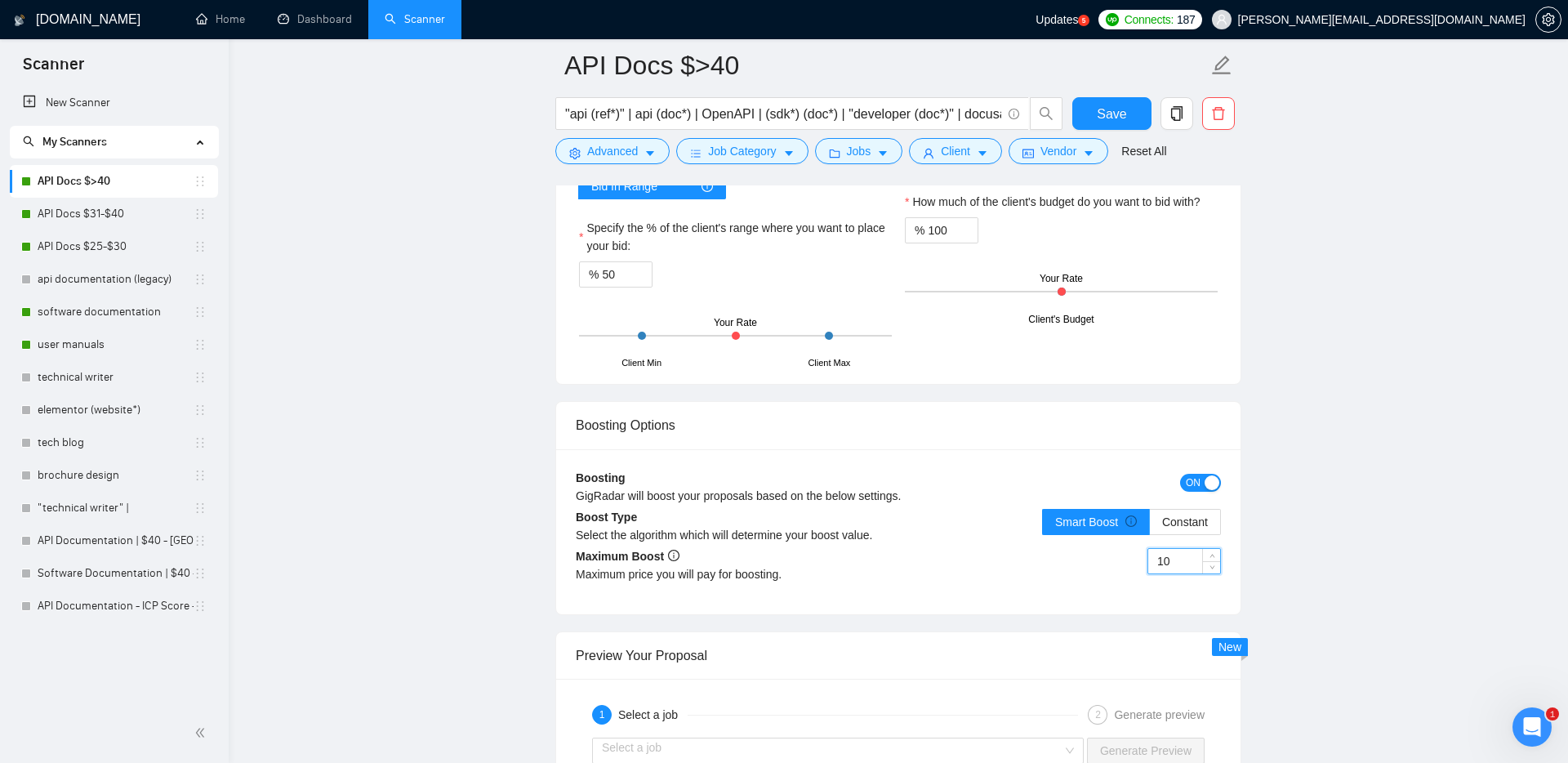 drag, startPoint x: 1182, startPoint y: 568, endPoint x: 1137, endPoint y: 567, distance: 45.01111 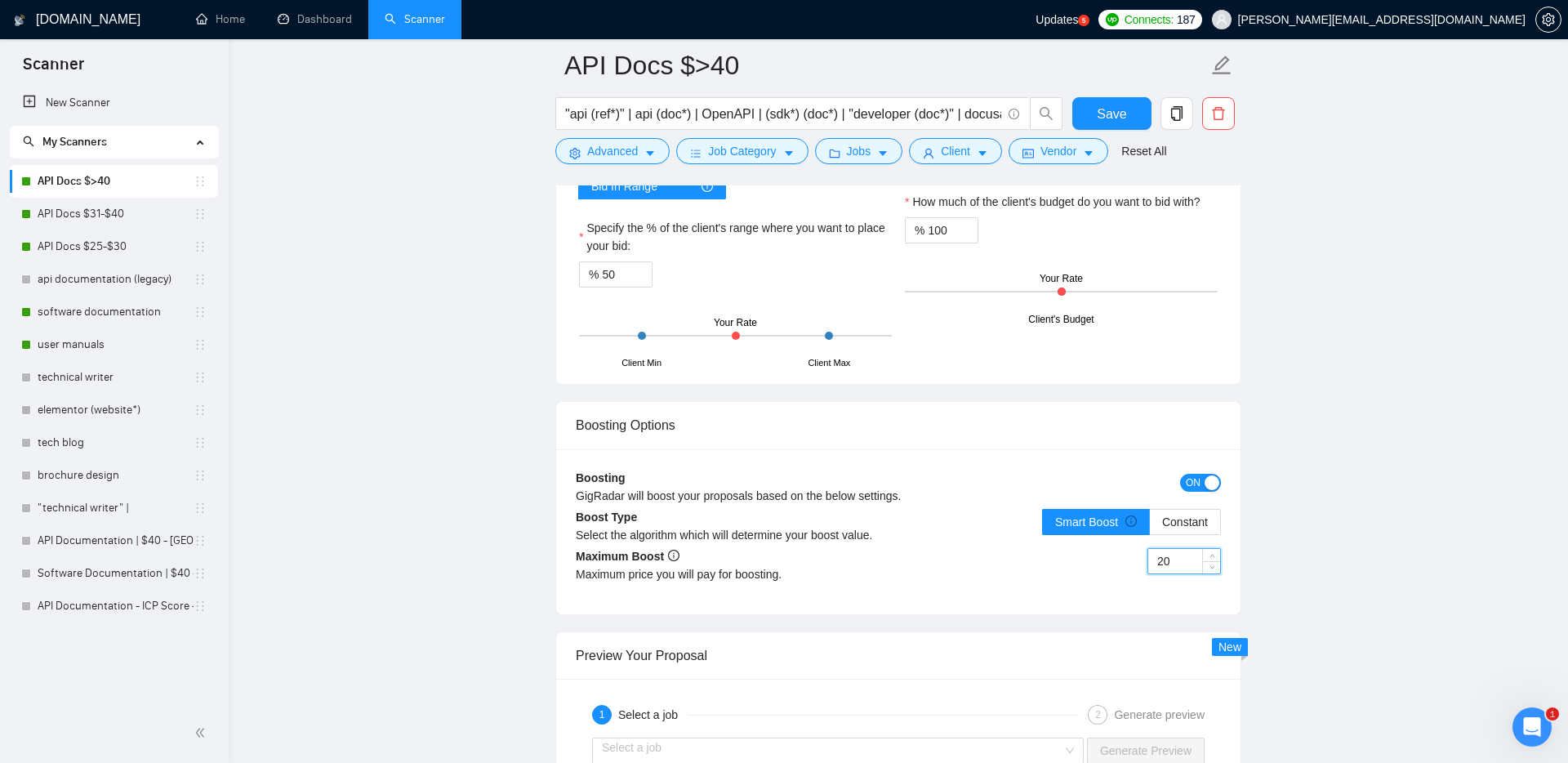 type on "20" 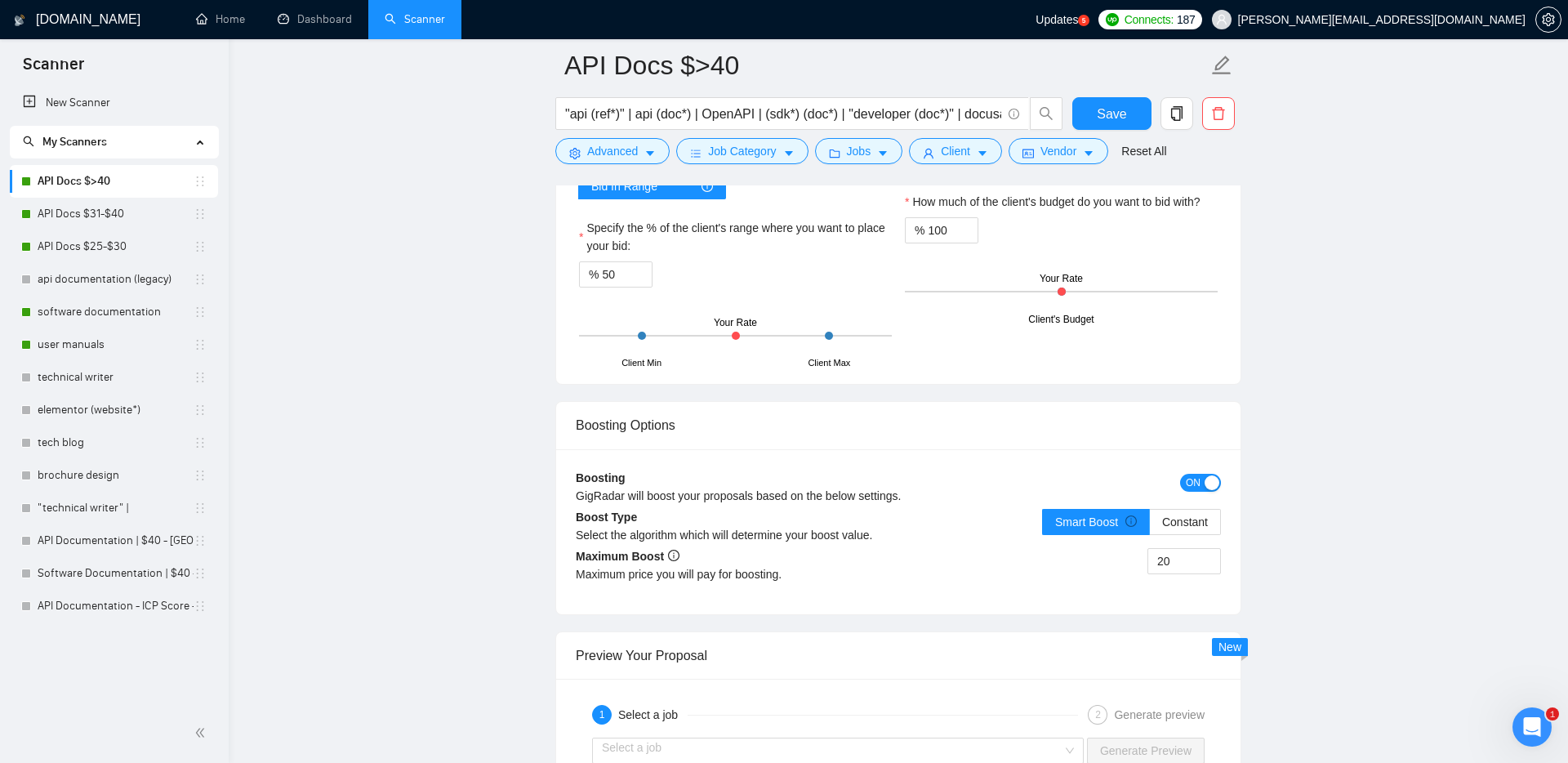 click on "API Docs $>40 "api (ref*)" | api (doc*) | OpenAPI | (sdk*) (doc*) | "developer (doc*)" | docusaurus | mintlify | gitbook | Save Advanced   Job Category   Jobs   Client   Vendor   Reset All Preview Results Insights NEW Alerts Auto Bidder Auto Bidding Enabled Auto Bidding Enabled: ON Auto Bidder Schedule Auto Bidding Type: Automated (recommended) Semi-automated Auto Bidding Schedule: 24/7 Custom Custom Auto Bidder Schedule Repeat every week on Monday Tuesday Wednesday Thursday Friday Saturday Sunday Active Hours ( America/Sao_Paulo ): From: To: ( 24  hours) America/Sao_Paulo Auto Bidding Type Select your bidding algorithm: Choose the algorithm for you bidding. The price per proposal does not include your connects expenditure. Template Bidder Works great for narrow segments and short cover letters that don't change. 0.50  credits / proposal Sardor AI 🤖 Personalise your cover letter with ai [placeholders] 1.00  credits / proposal Experimental Laziza AI  👑   NEW   Learn more 2.00  credits / proposal     % 50" at bounding box center [898, 26] 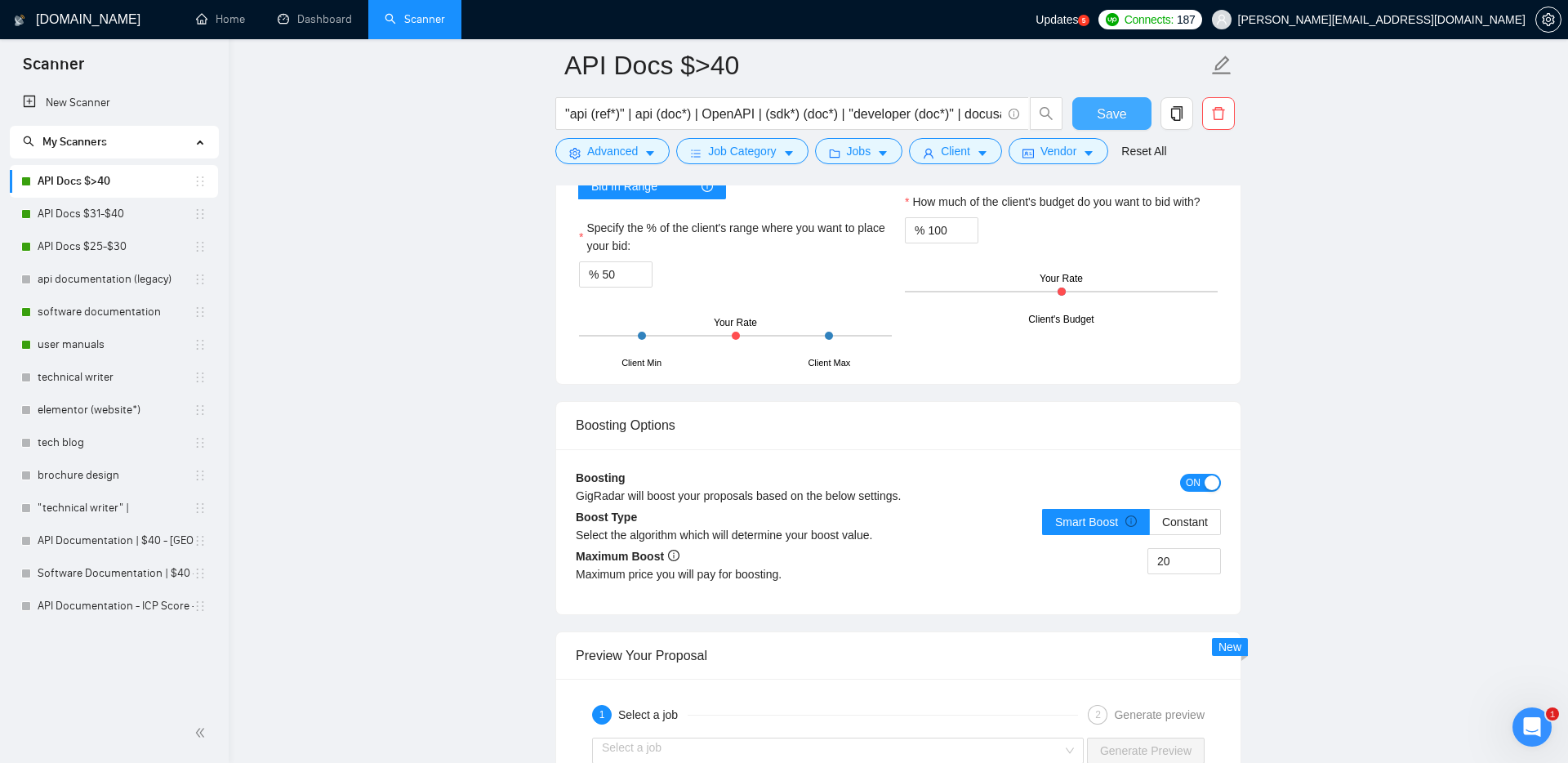 drag, startPoint x: 1120, startPoint y: 118, endPoint x: 1107, endPoint y: 131, distance: 18.384776 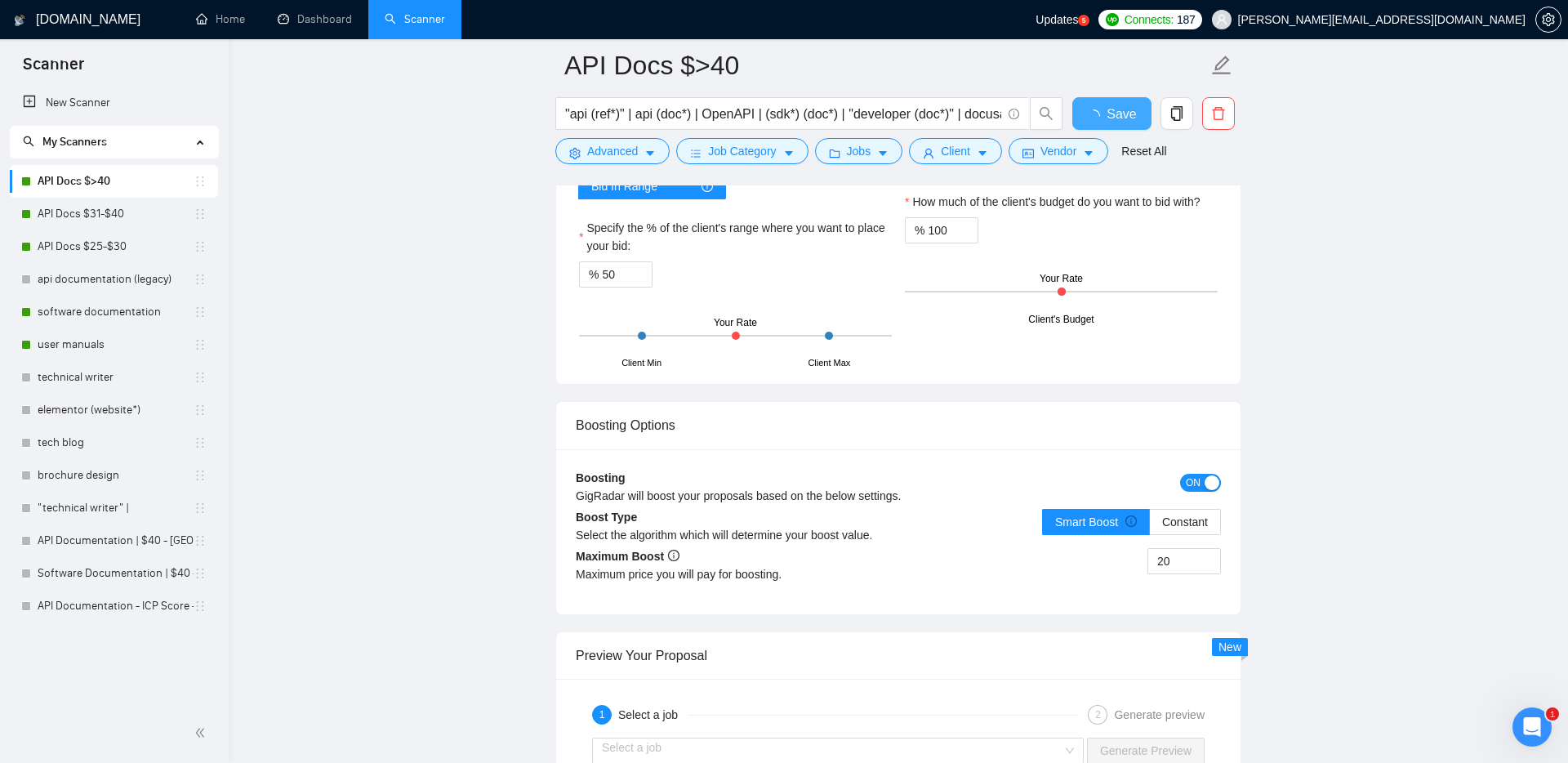 type 